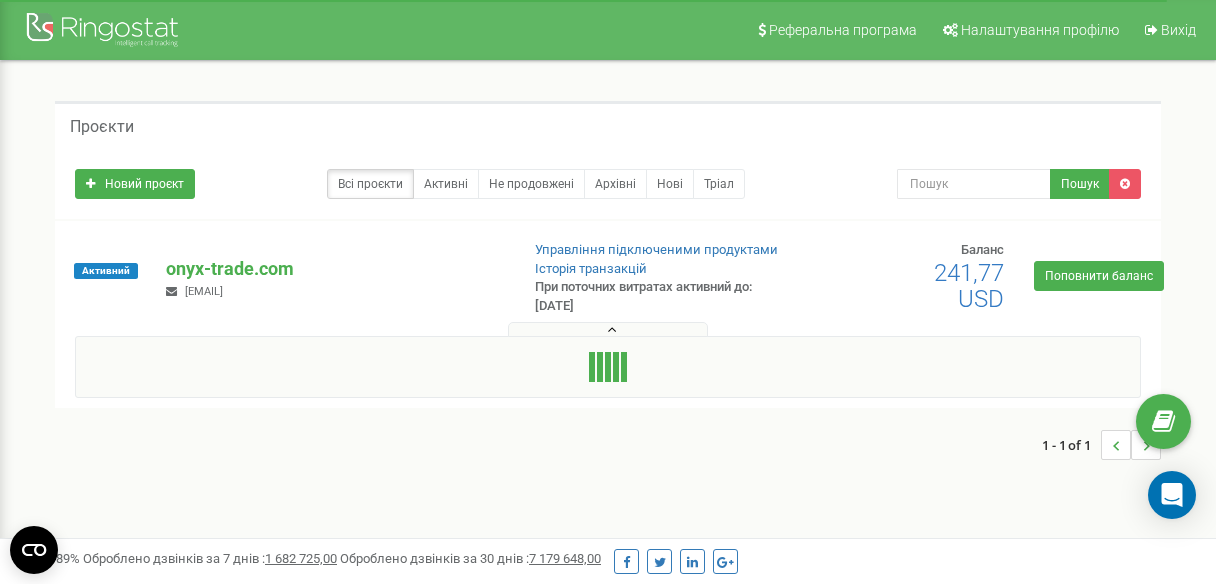 scroll, scrollTop: 0, scrollLeft: 0, axis: both 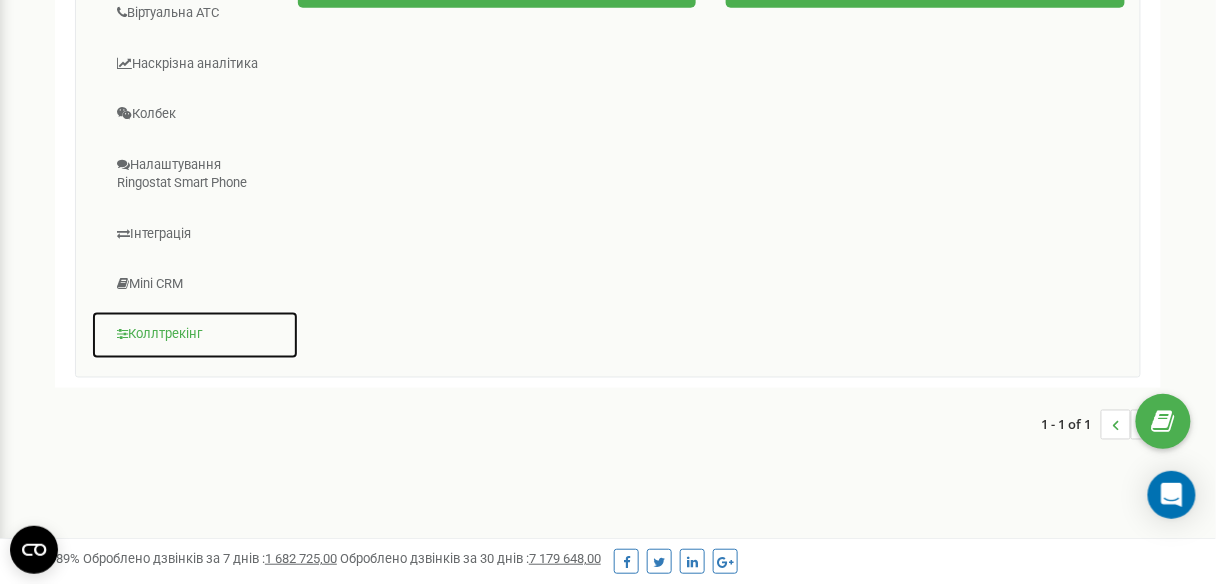 click on "Коллтрекінг" at bounding box center (195, 335) 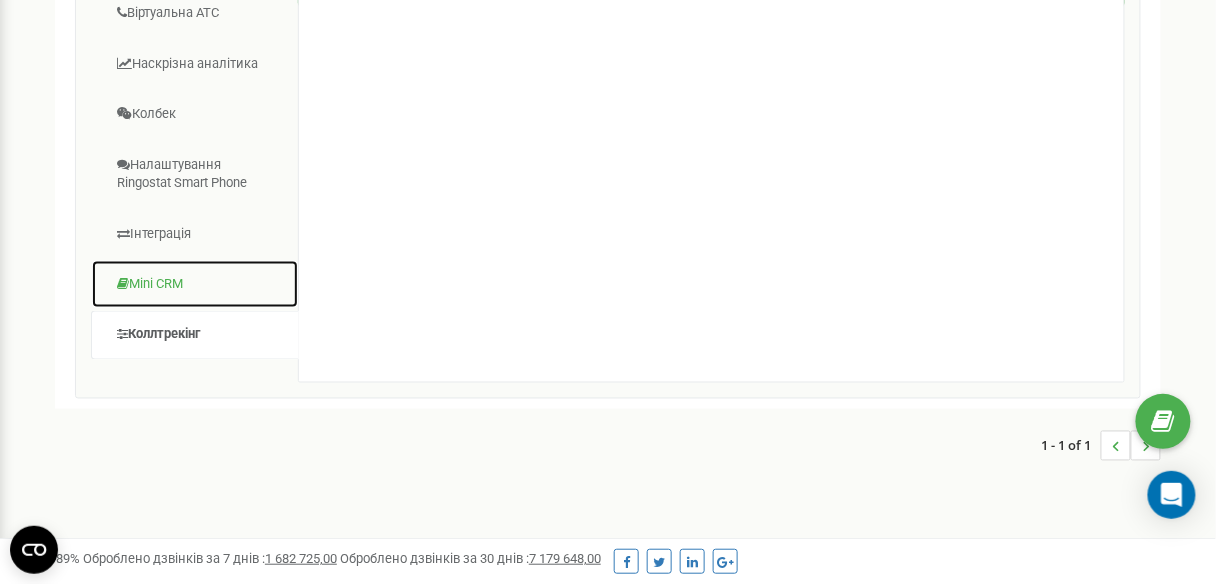 click on "Mini CRM" at bounding box center [195, 284] 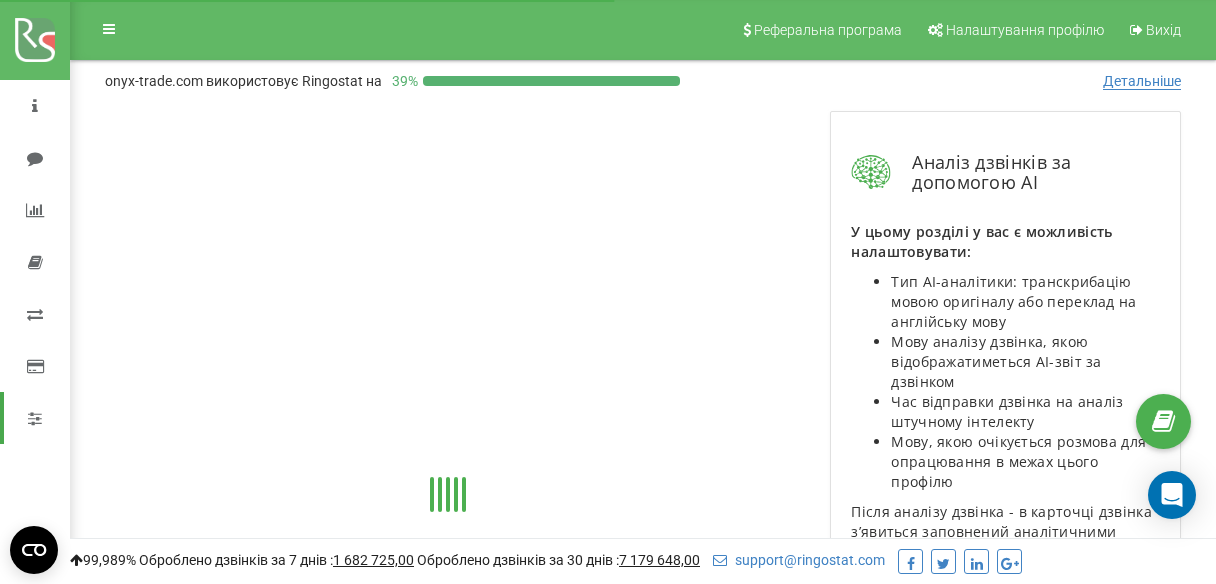 scroll, scrollTop: 0, scrollLeft: 0, axis: both 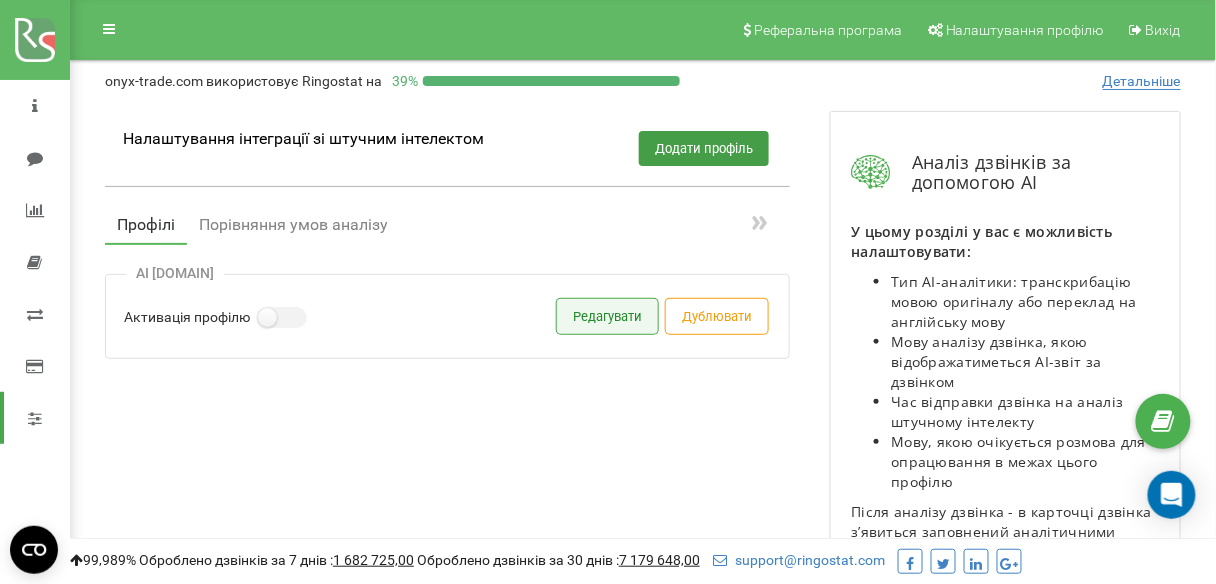 click on "Редагувати" at bounding box center (607, 316) 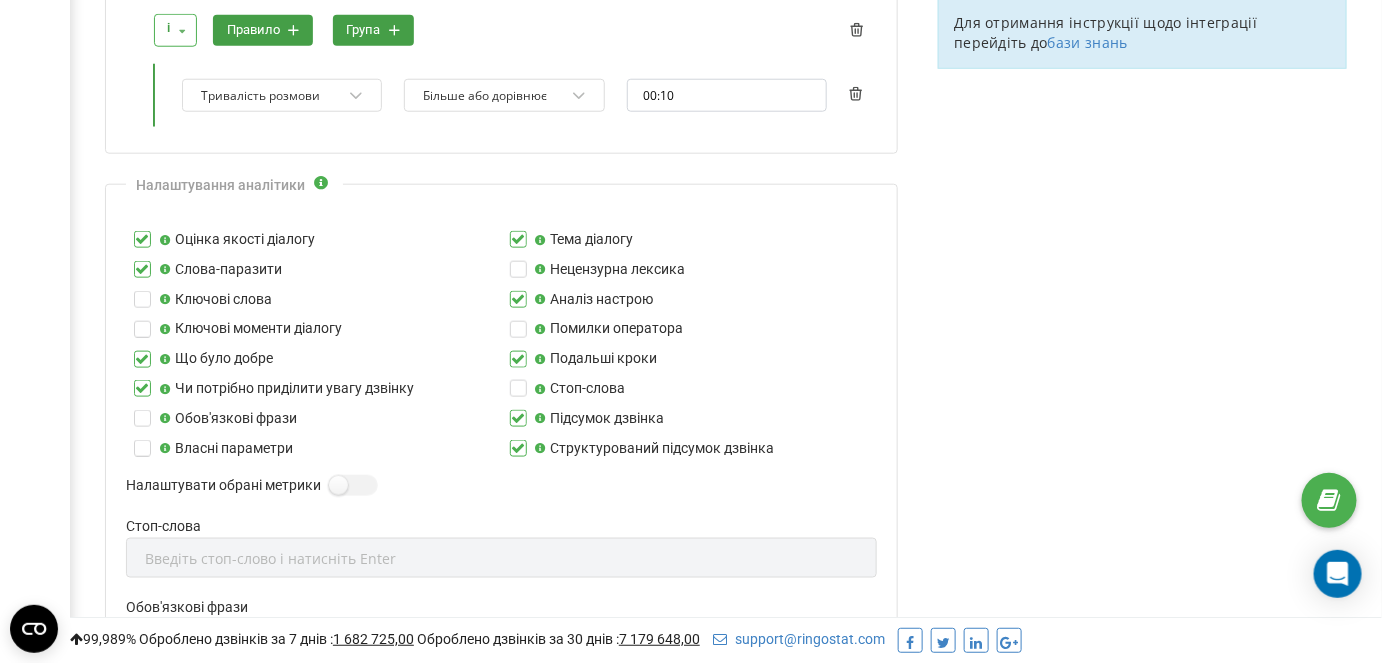scroll, scrollTop: 618, scrollLeft: 0, axis: vertical 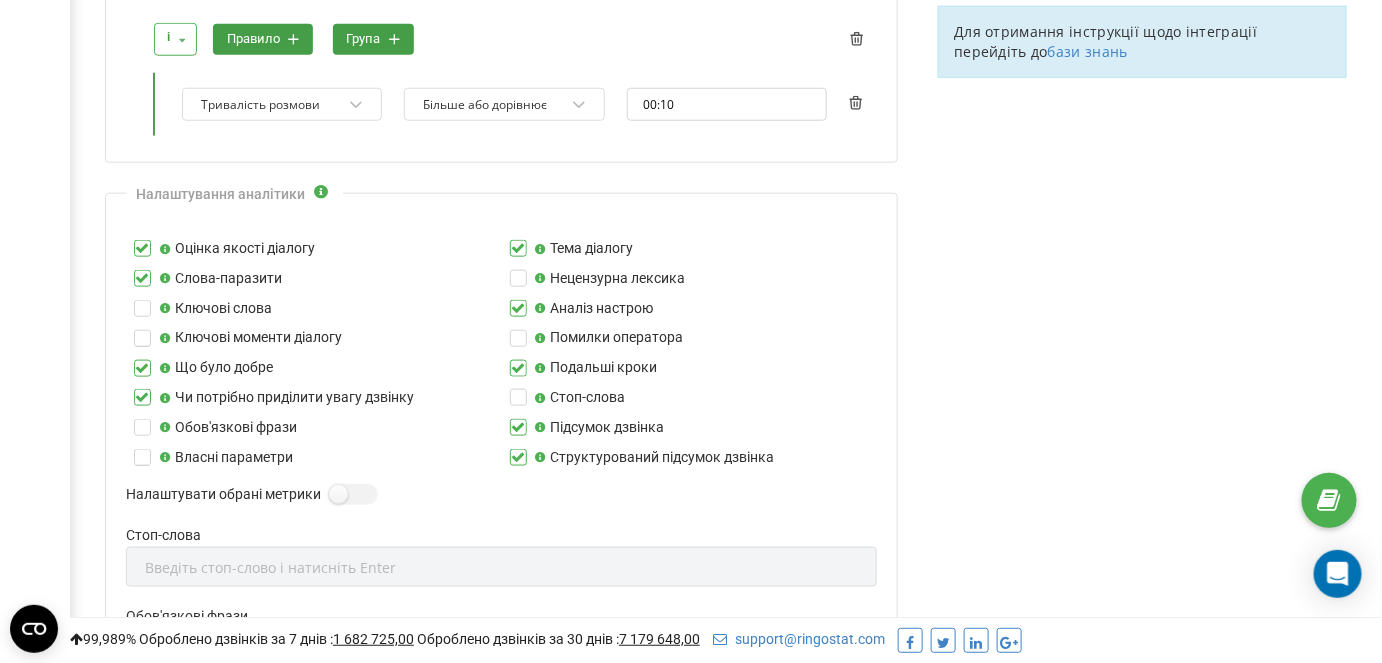 click on "Оцінка якості діалогу" at bounding box center (237, 249) 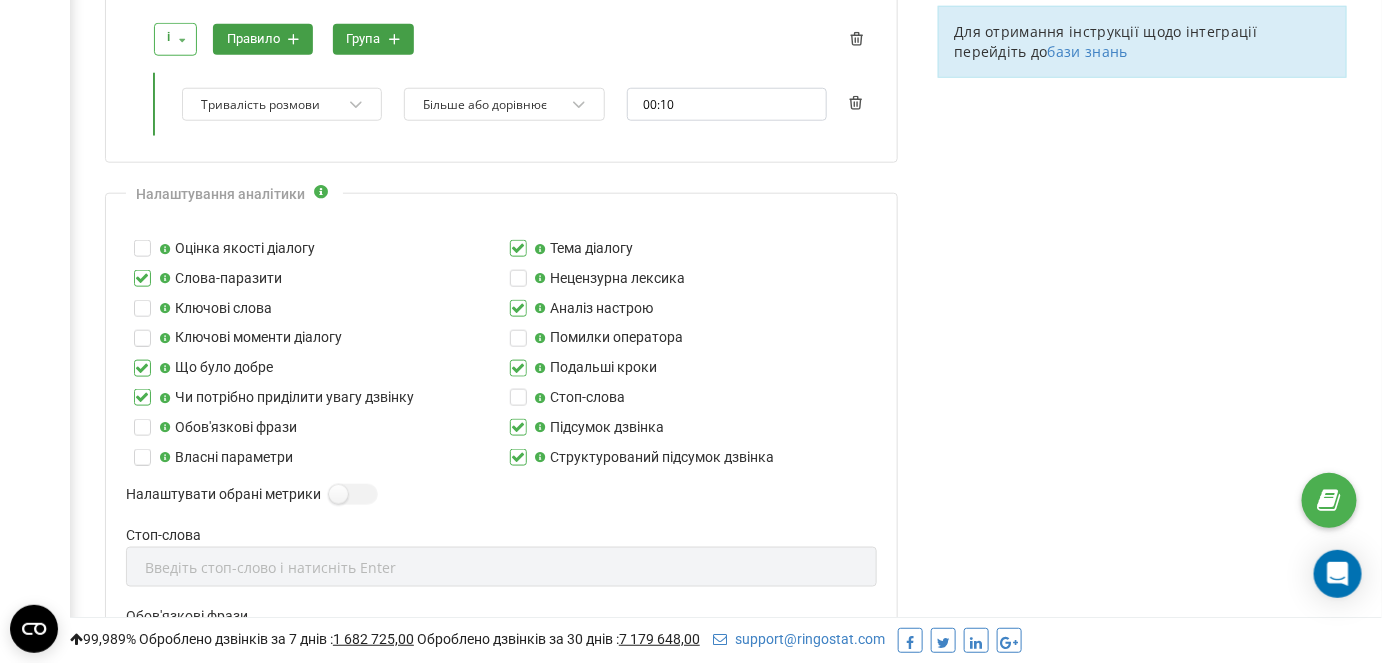 click on "Оцінка якості діалогу" at bounding box center [237, 249] 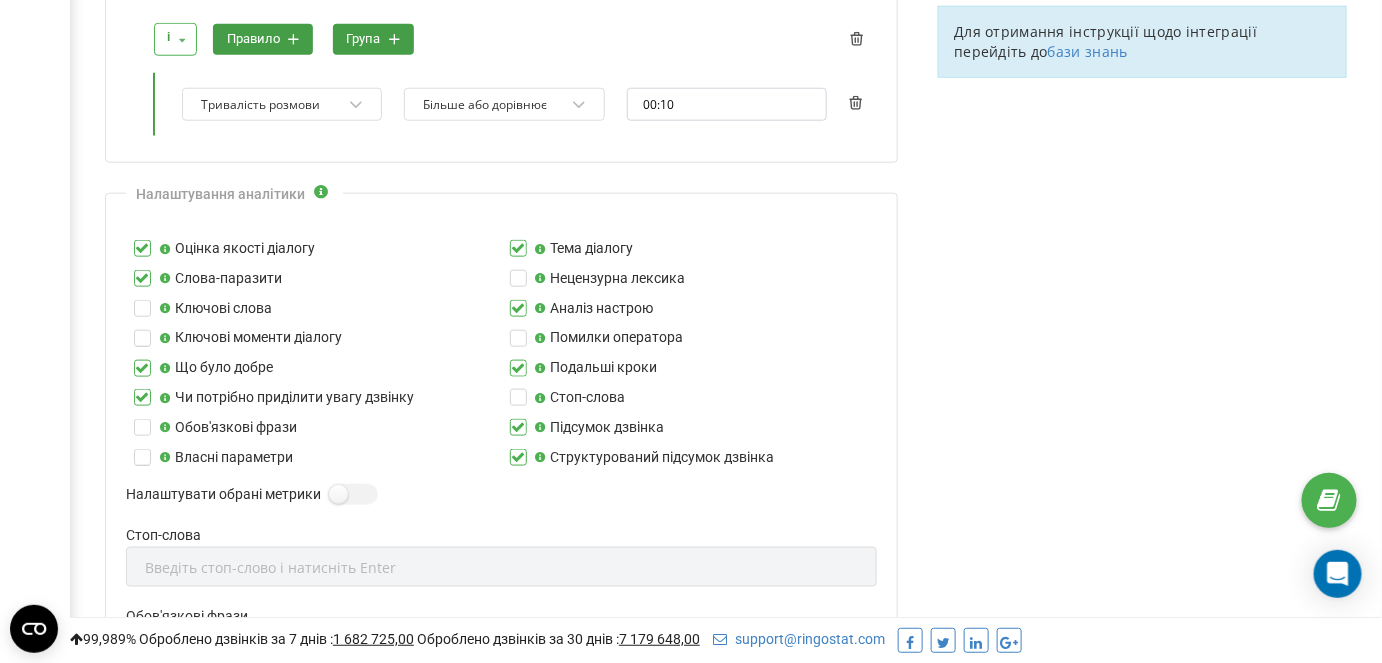 click on "Ключові моменти діалогу" at bounding box center [250, 338] 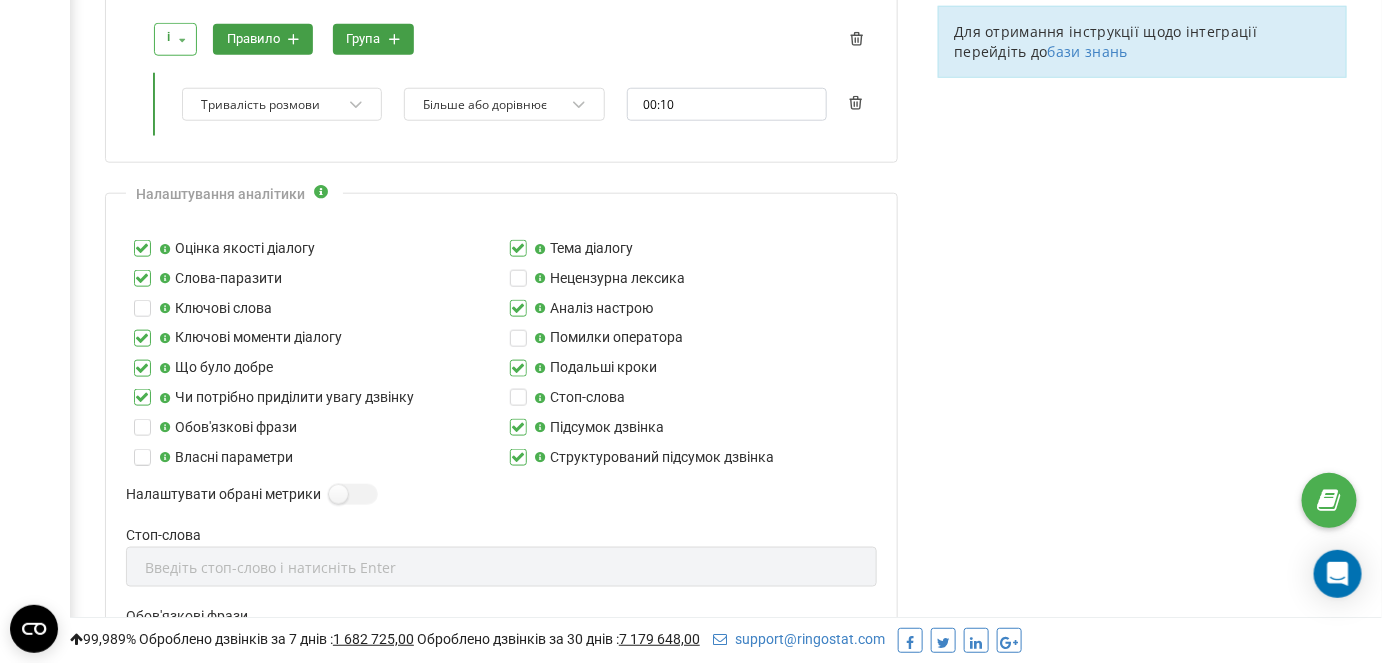 click on "Ключові слова" at bounding box center [215, 309] 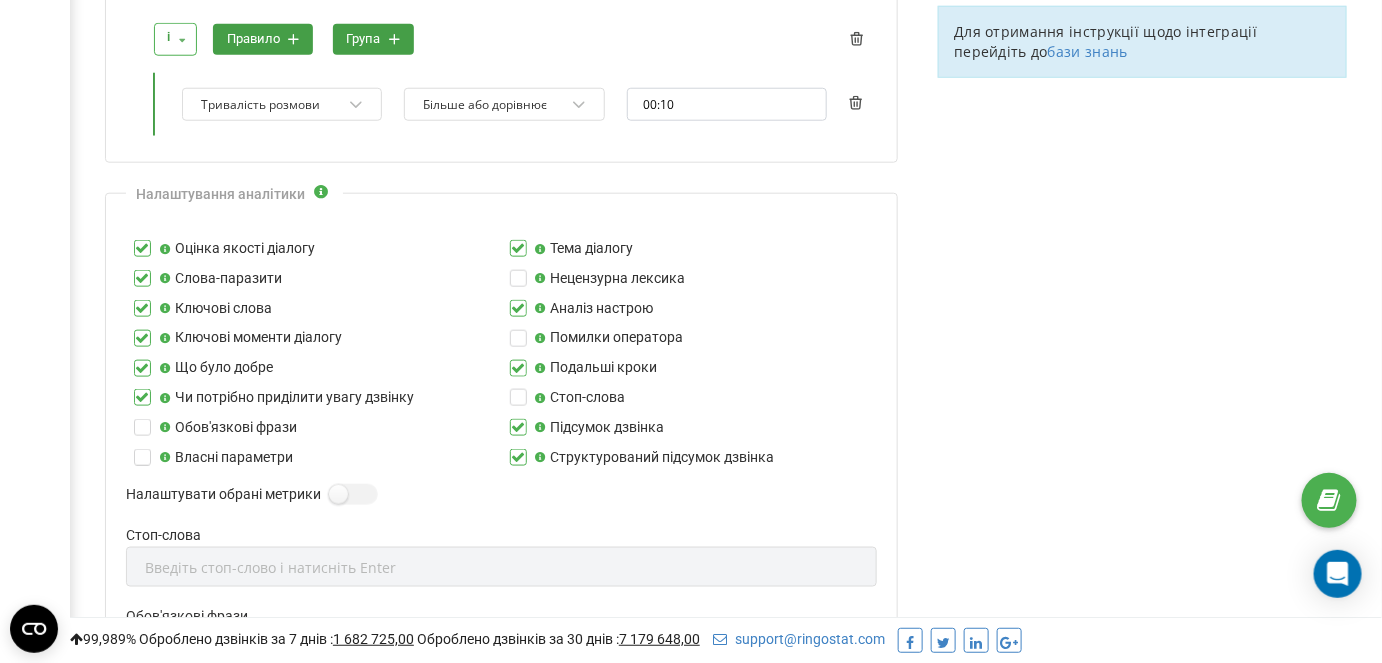 click on "Обов'язкові фрази" at bounding box center (228, 428) 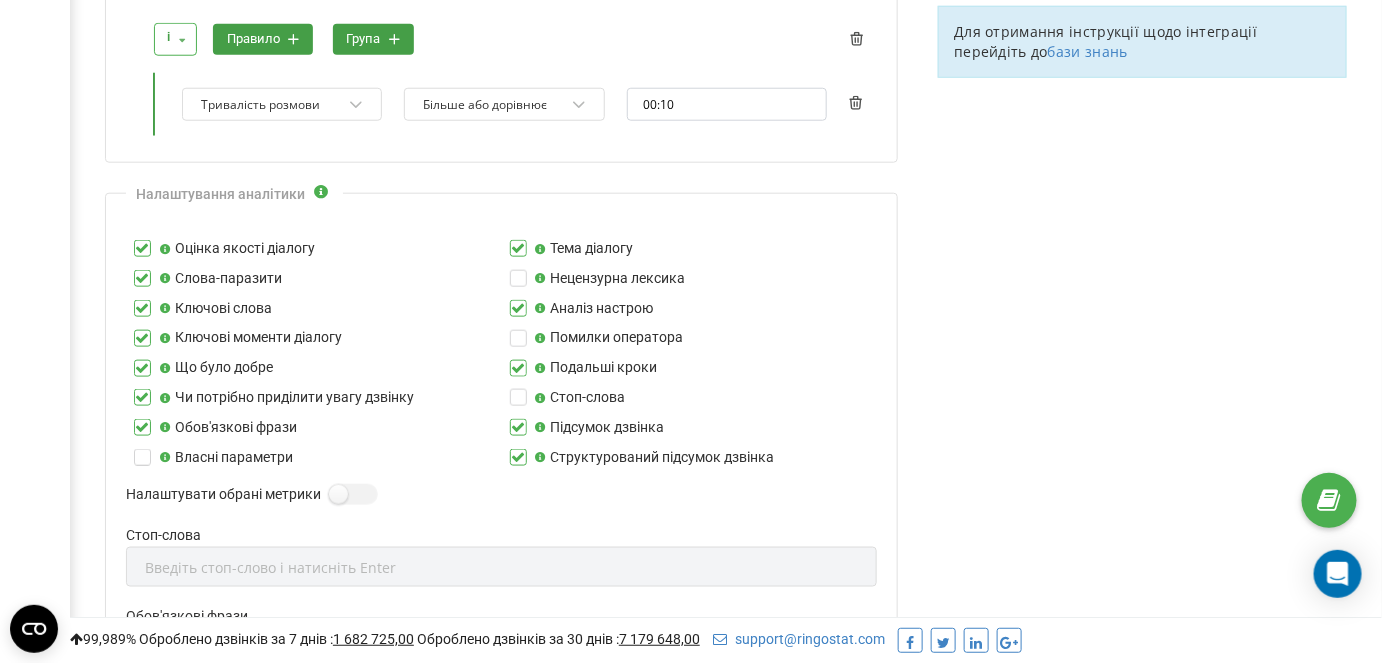 click on "Власні параметри" at bounding box center (226, 458) 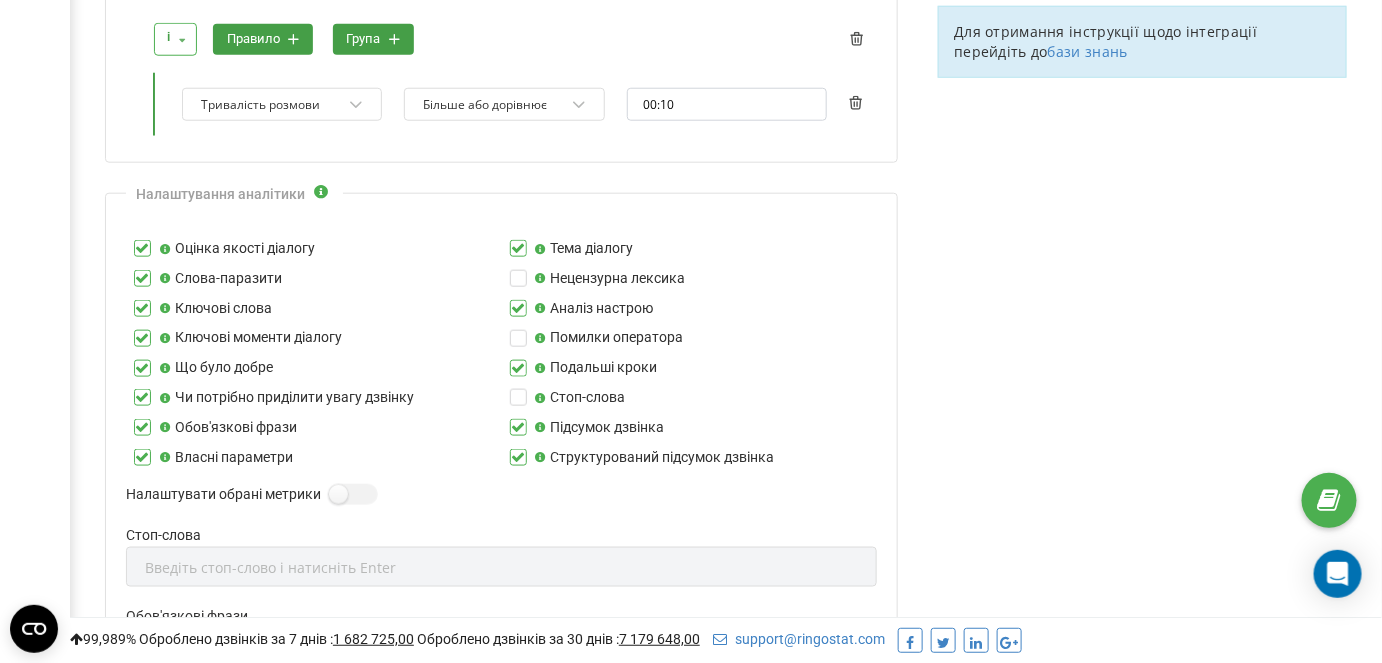 click on "Нецензурна лексика" at bounding box center [610, 279] 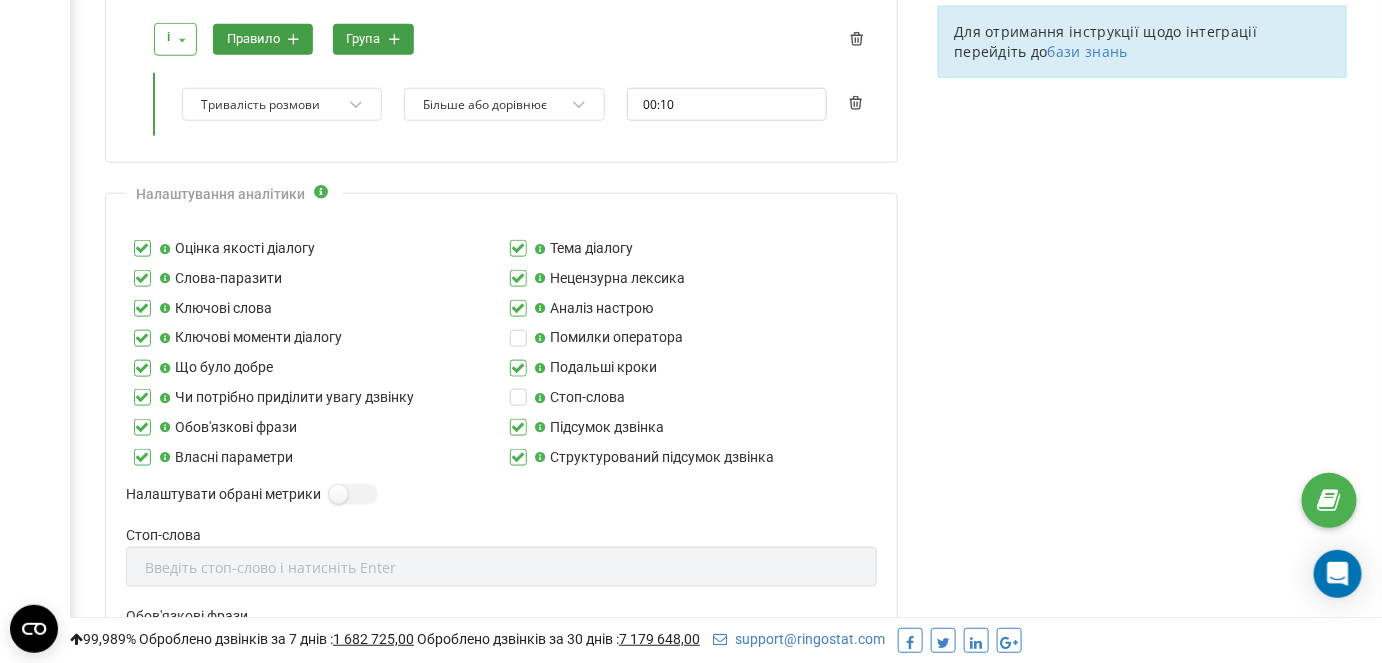 click on "Помилки оператора" at bounding box center [609, 338] 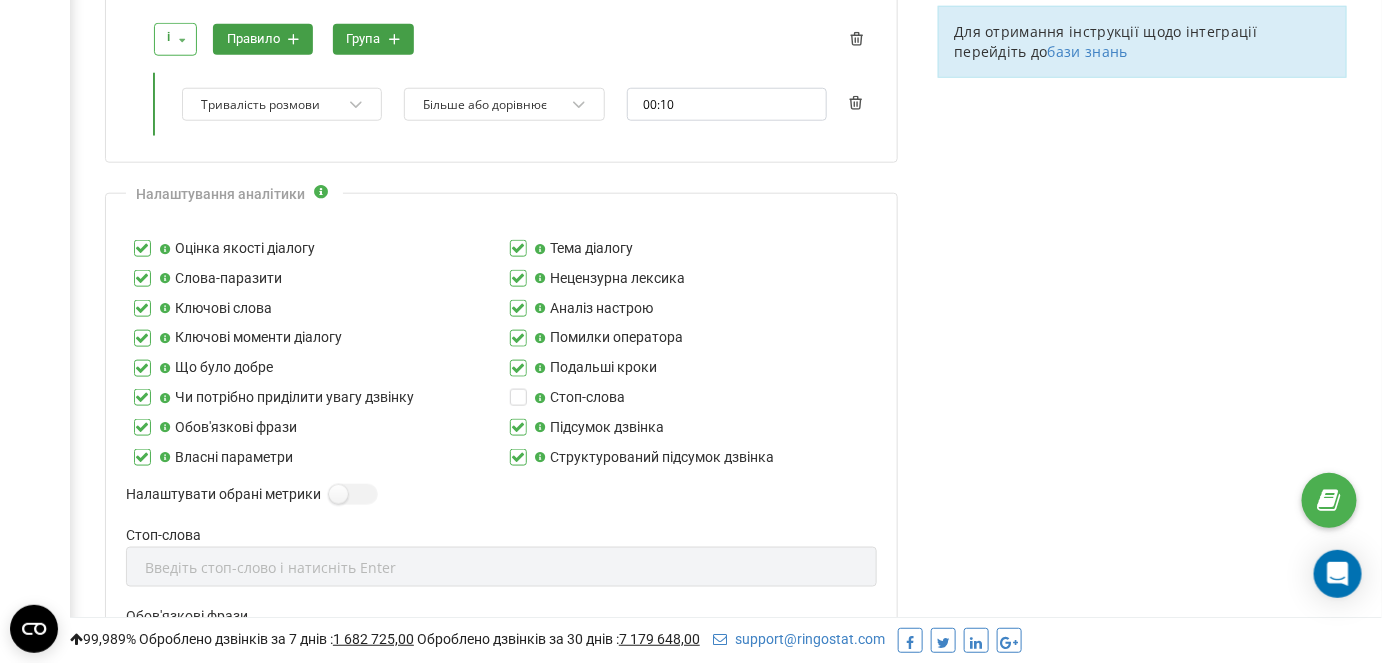 click on "Стоп-слова" at bounding box center [580, 398] 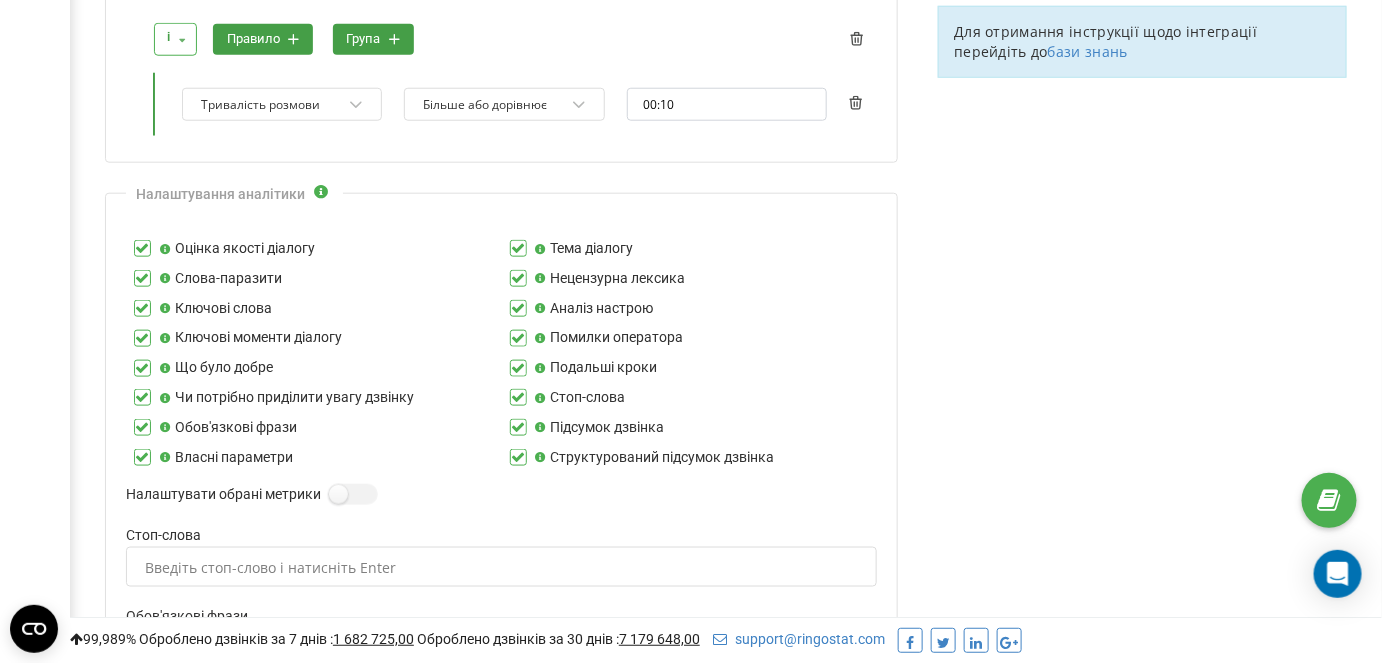 click on "Підсумок дзвінка" at bounding box center [600, 428] 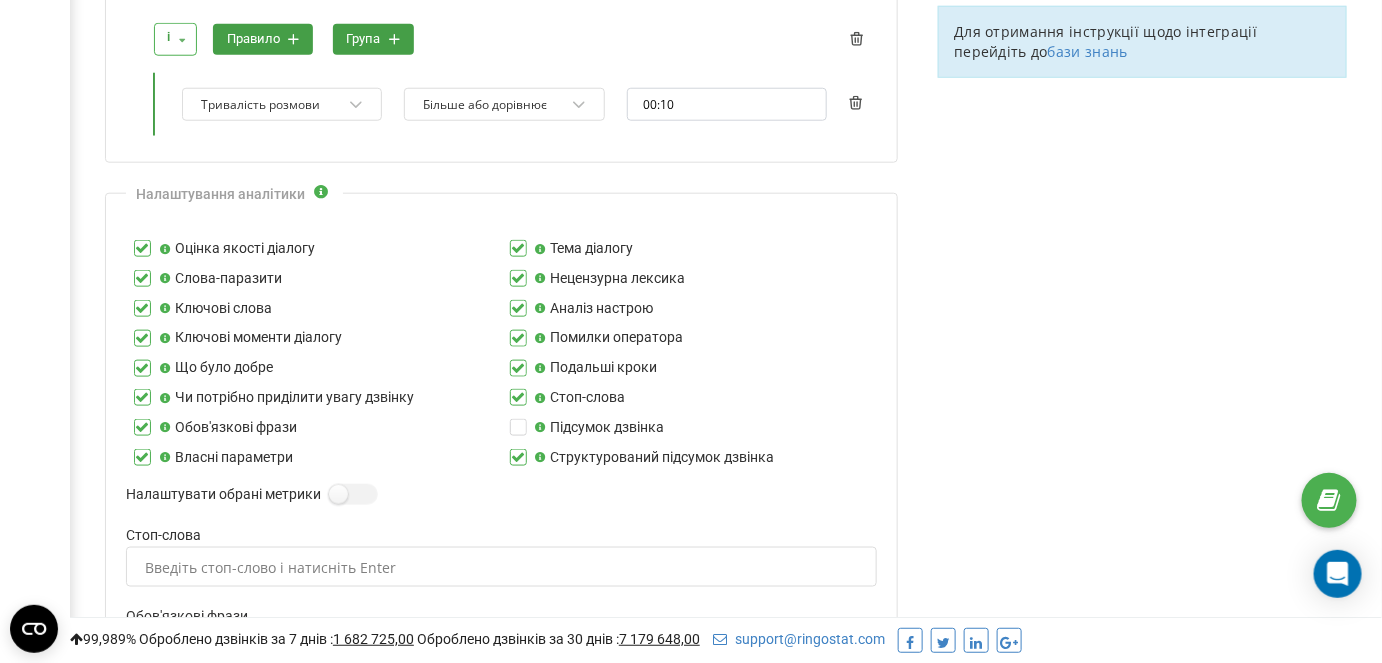 click on "Стоп-слова" at bounding box center [580, 398] 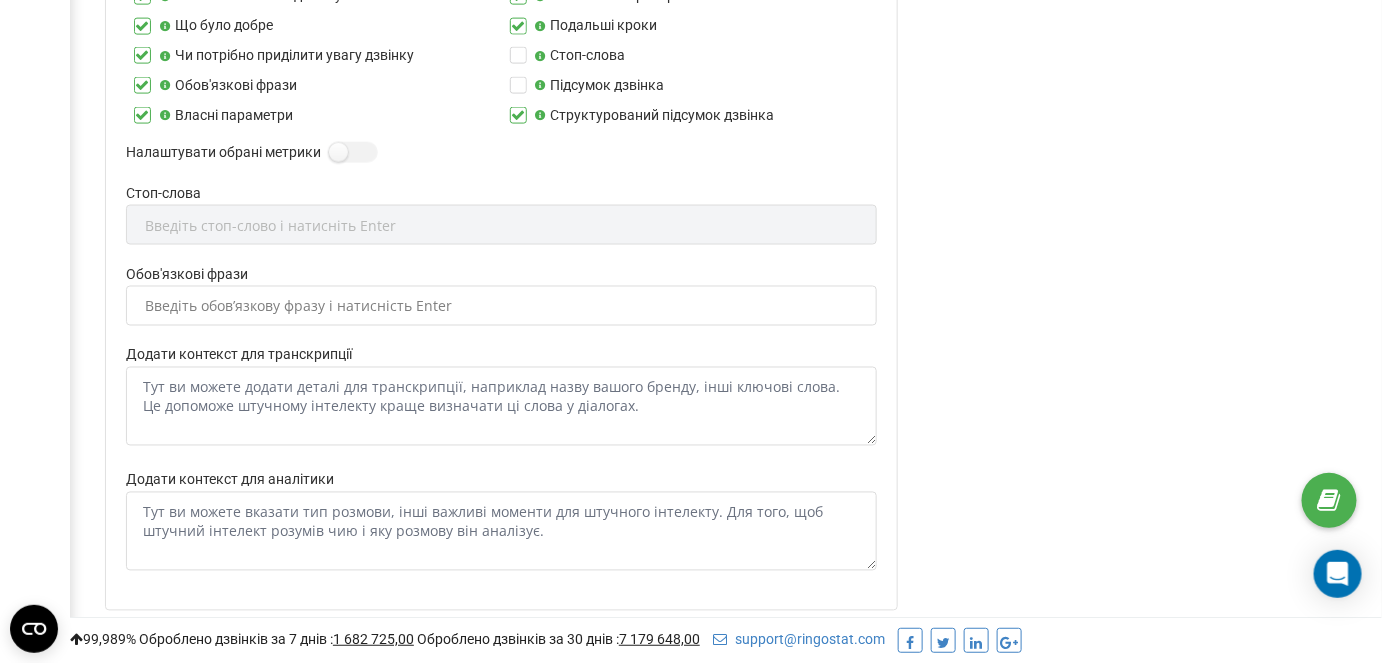 scroll, scrollTop: 800, scrollLeft: 0, axis: vertical 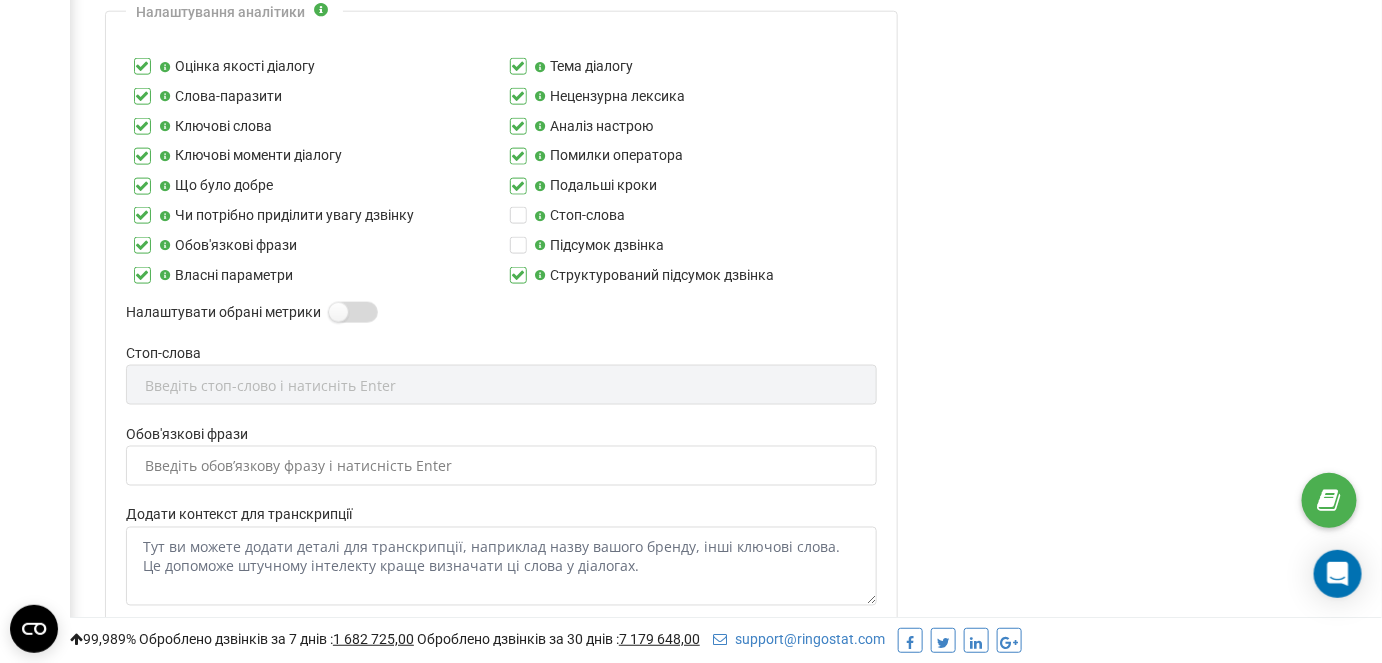 click at bounding box center (337, 303) 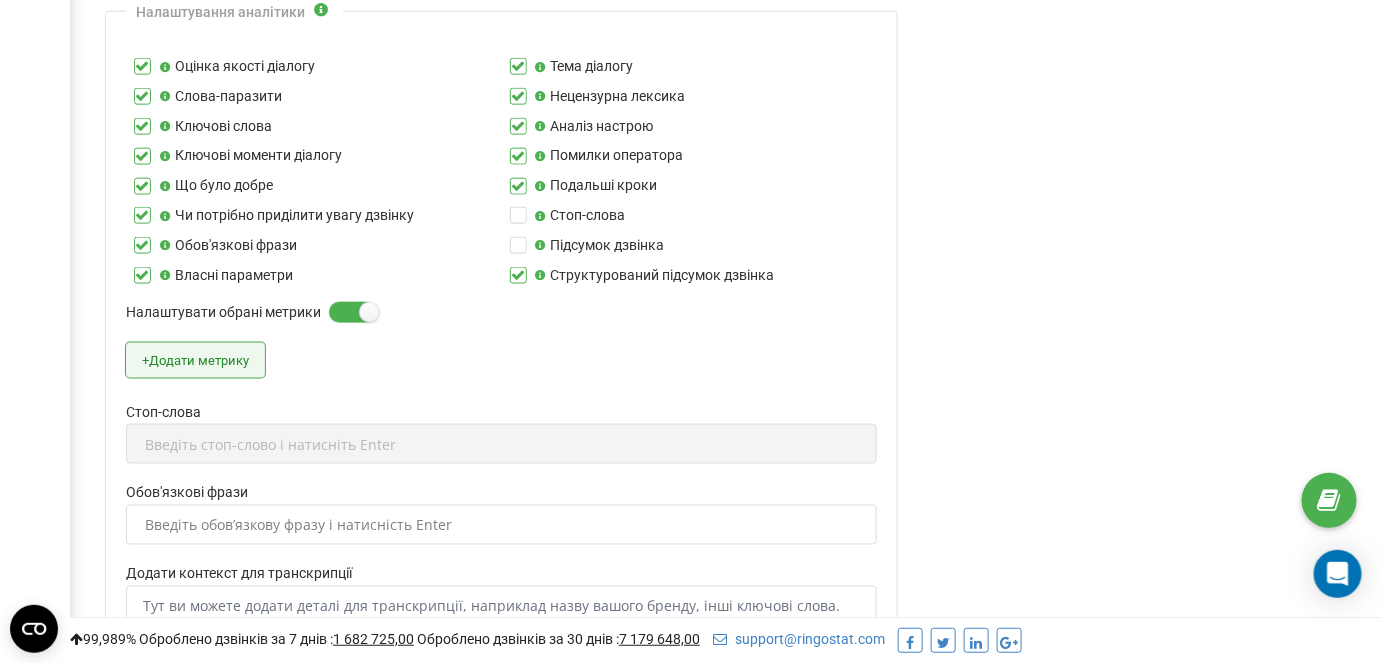 click on "+ Додати метрику" at bounding box center (195, 360) 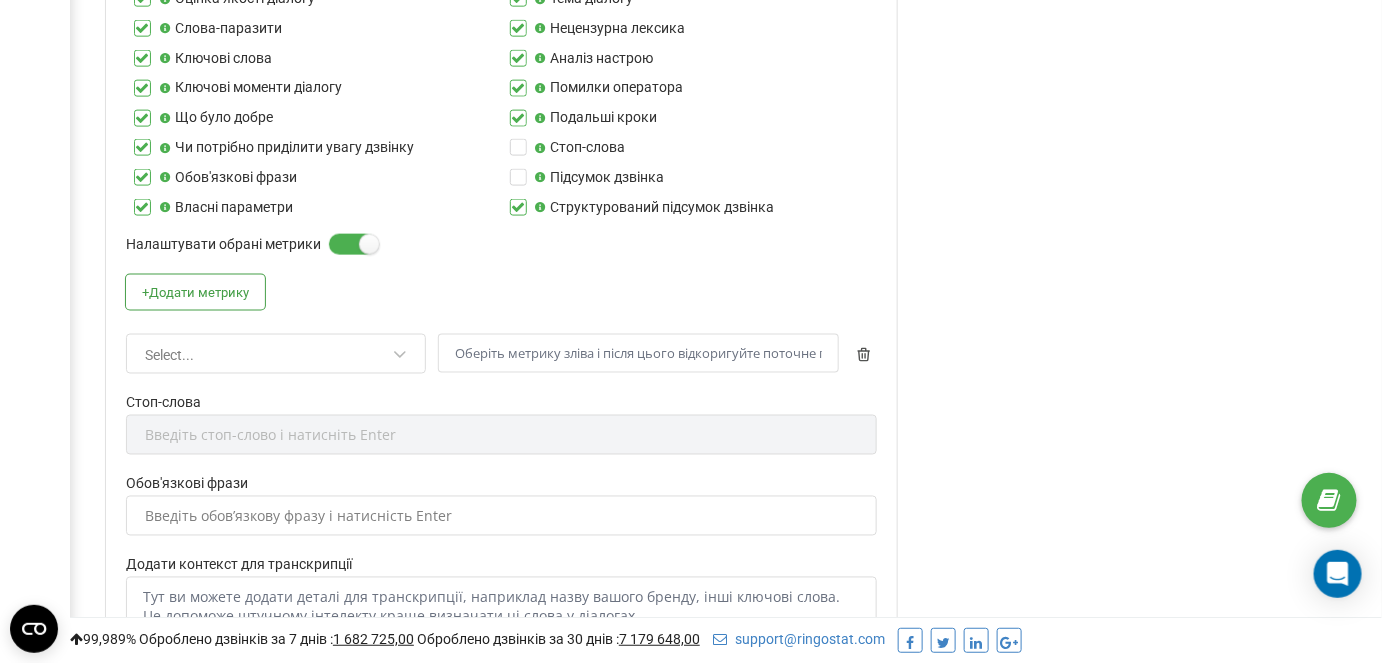 click on "Select..." at bounding box center [276, 354] 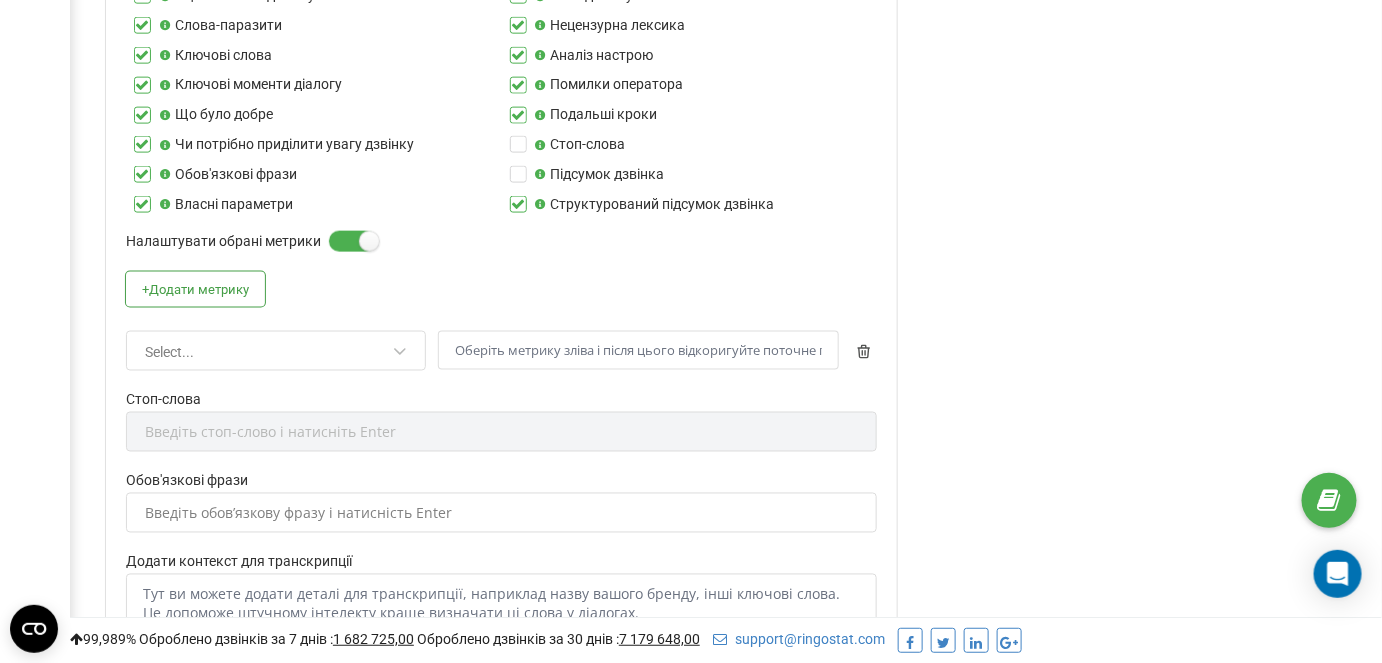 scroll, scrollTop: 877, scrollLeft: 0, axis: vertical 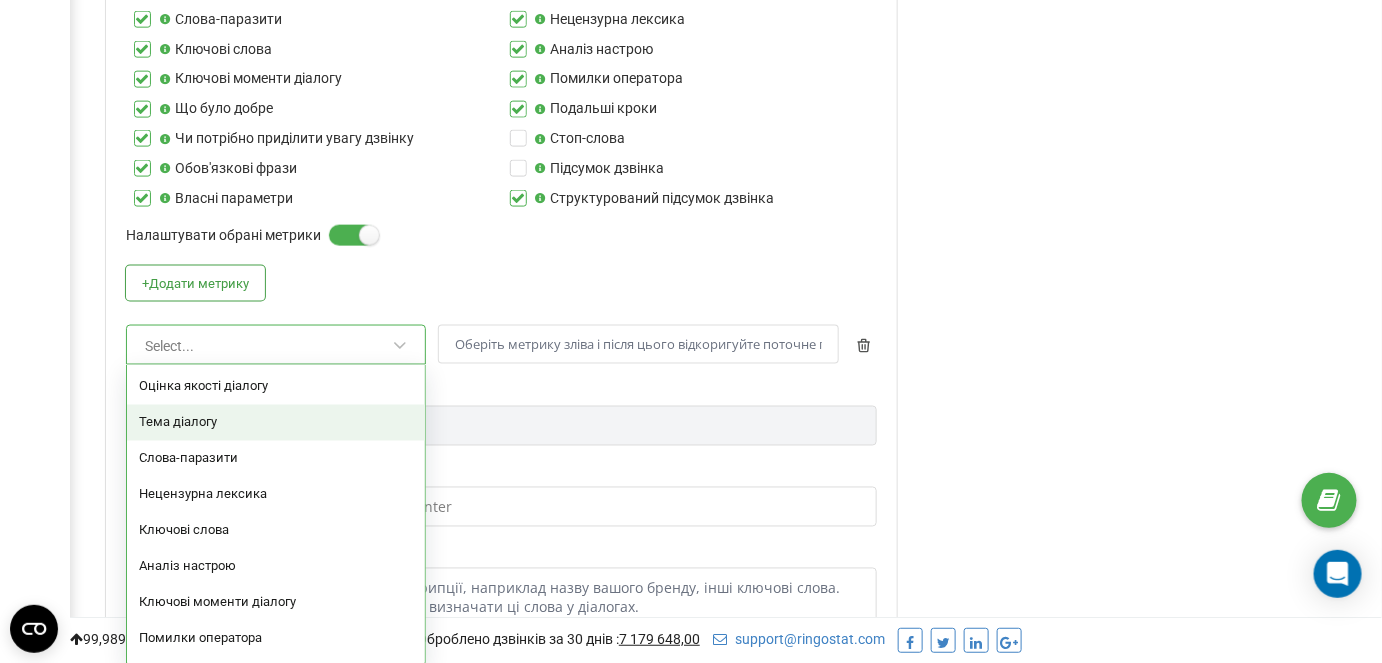 click on "Тема діалогу" at bounding box center (276, 423) 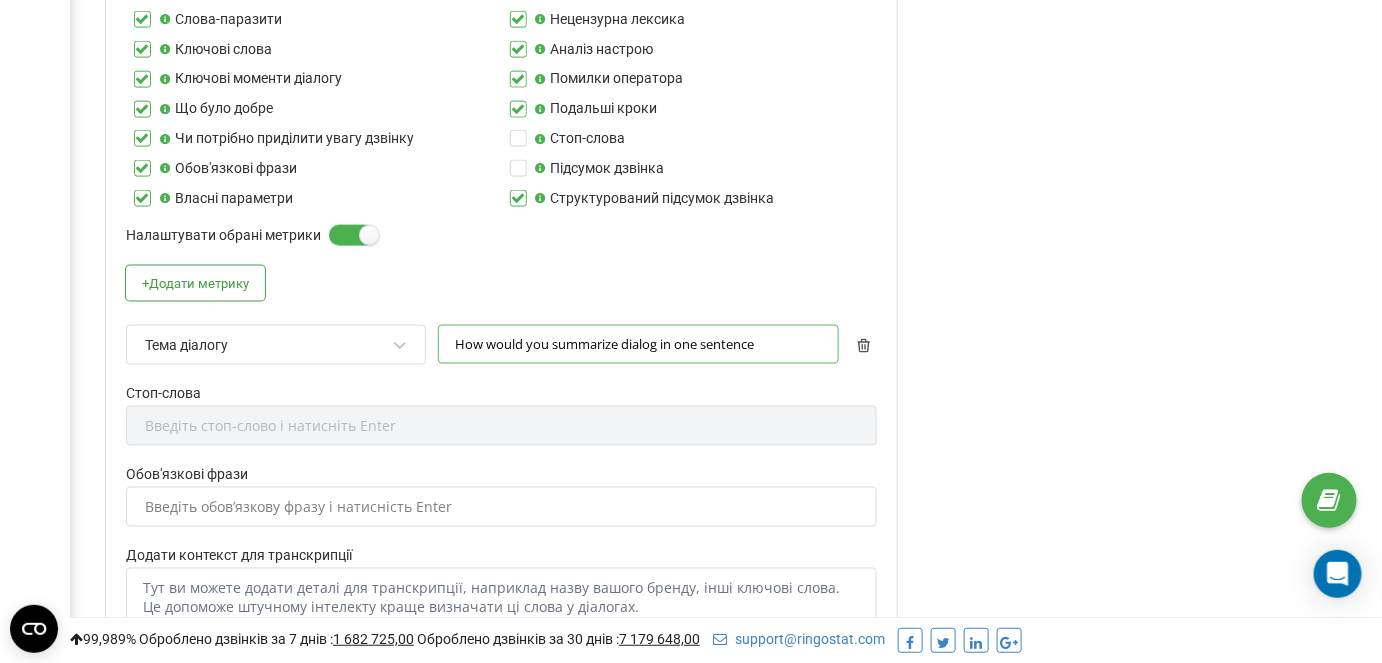 click on "How would you summarize dialog in one sentence" at bounding box center (638, 344) 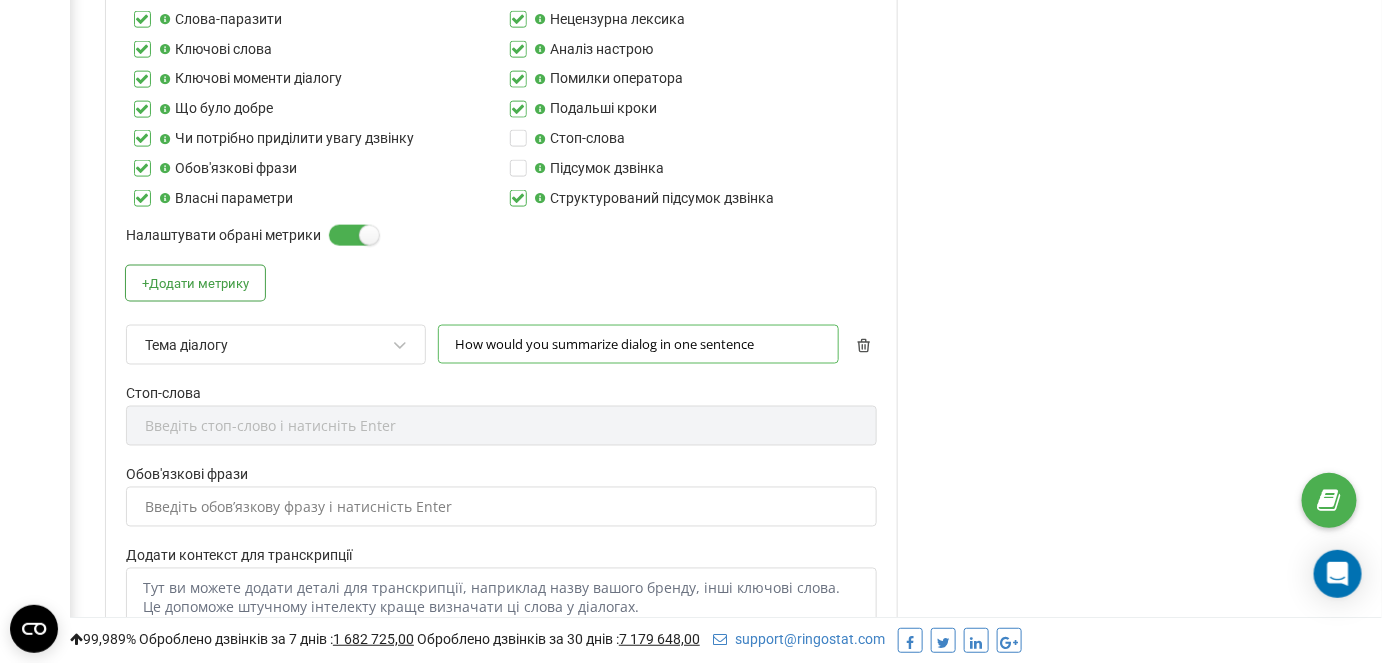 drag, startPoint x: 778, startPoint y: 347, endPoint x: 445, endPoint y: 339, distance: 333.09607 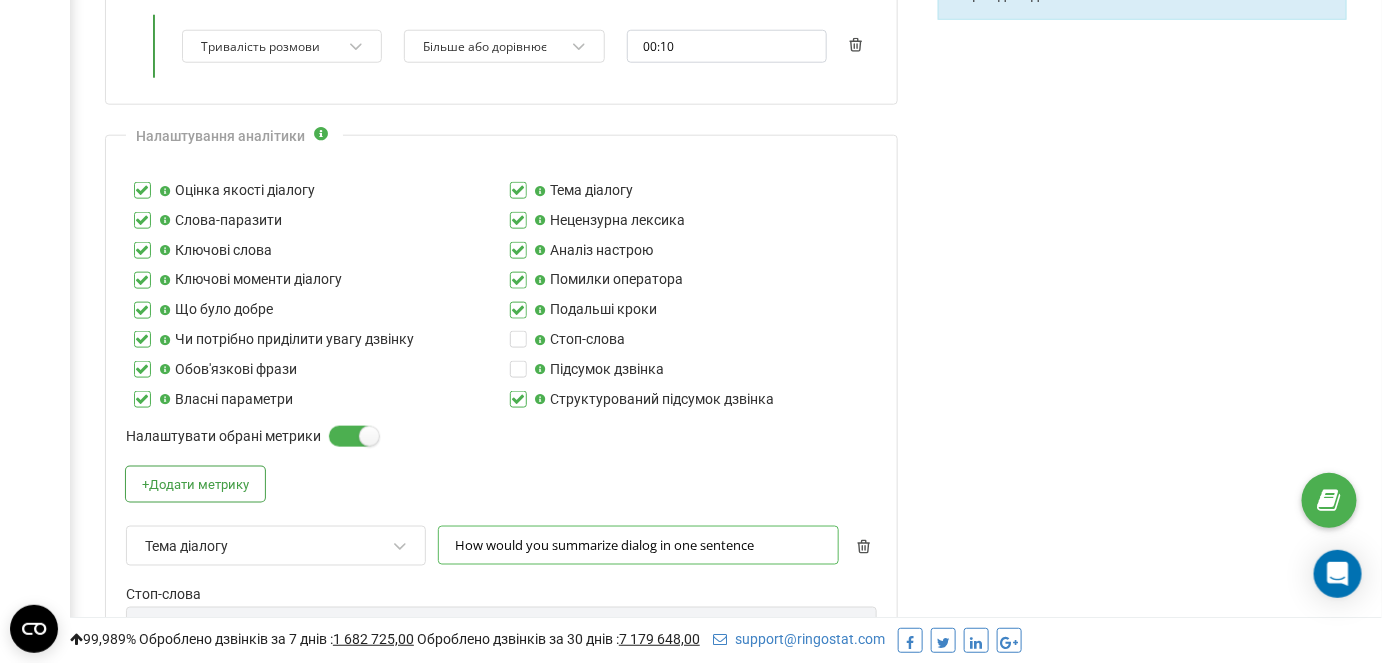 scroll, scrollTop: 786, scrollLeft: 0, axis: vertical 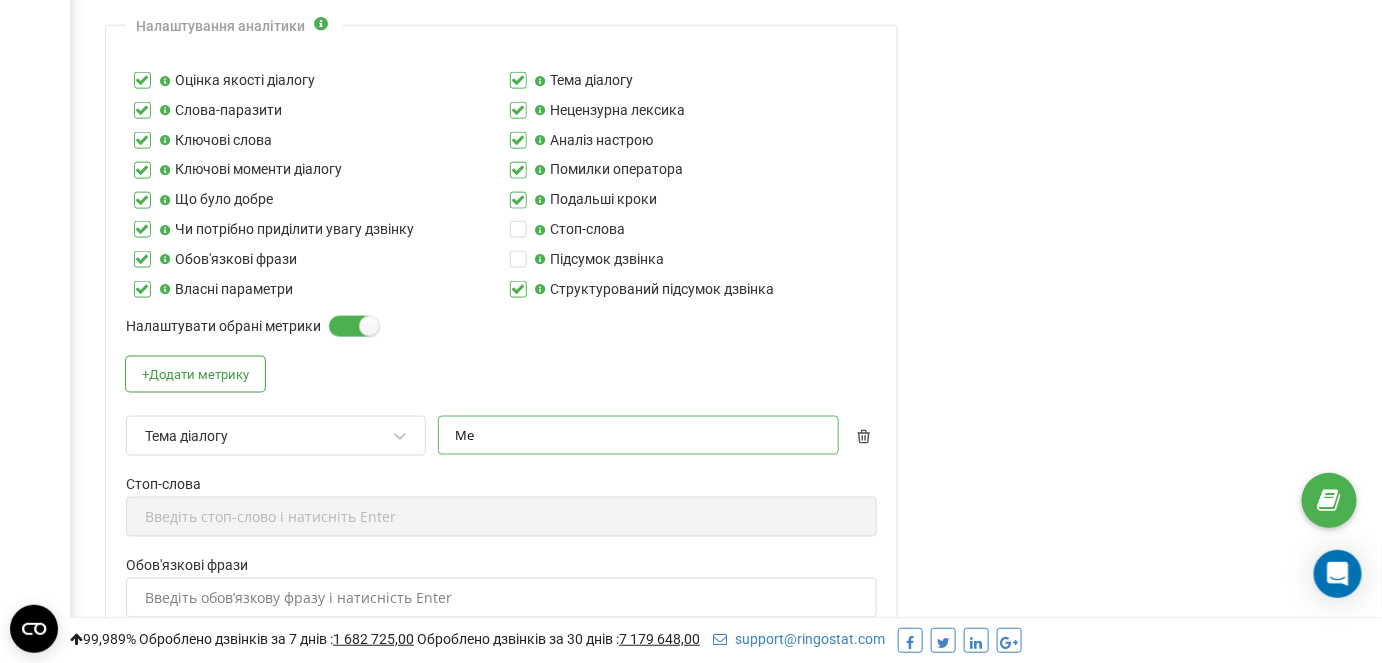 type on "М" 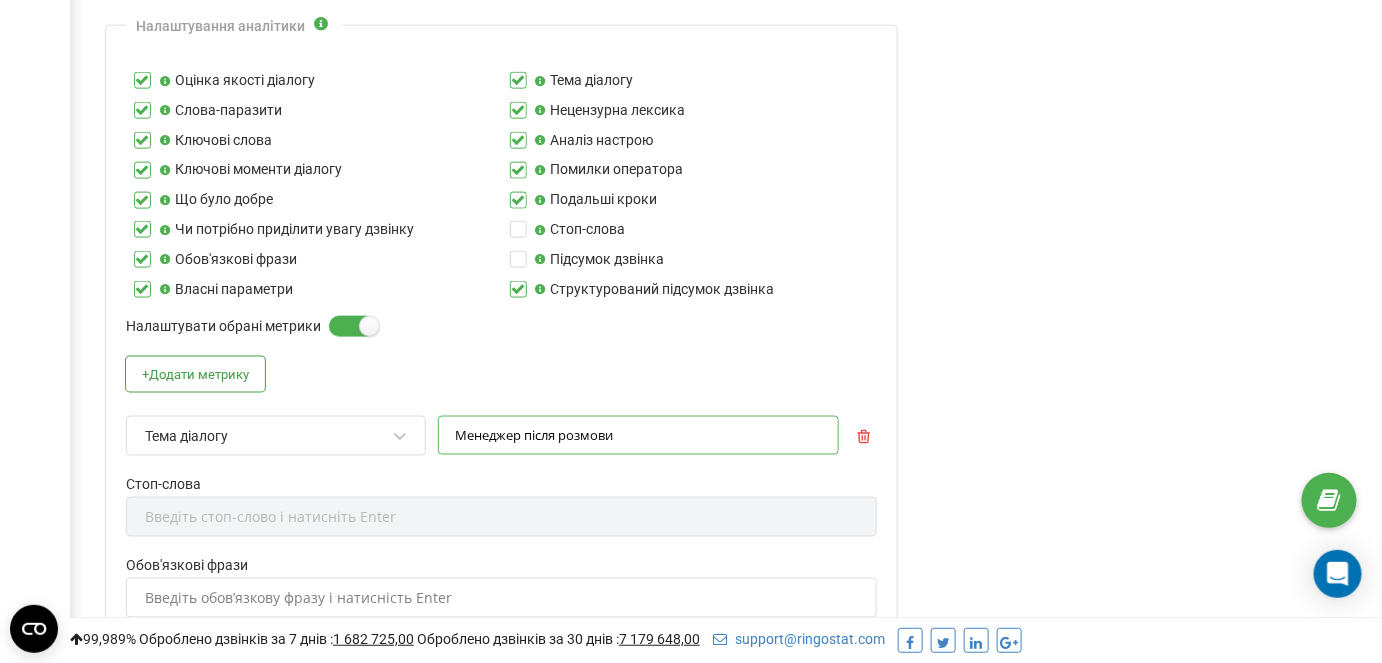 type on "Менеджер після розмови" 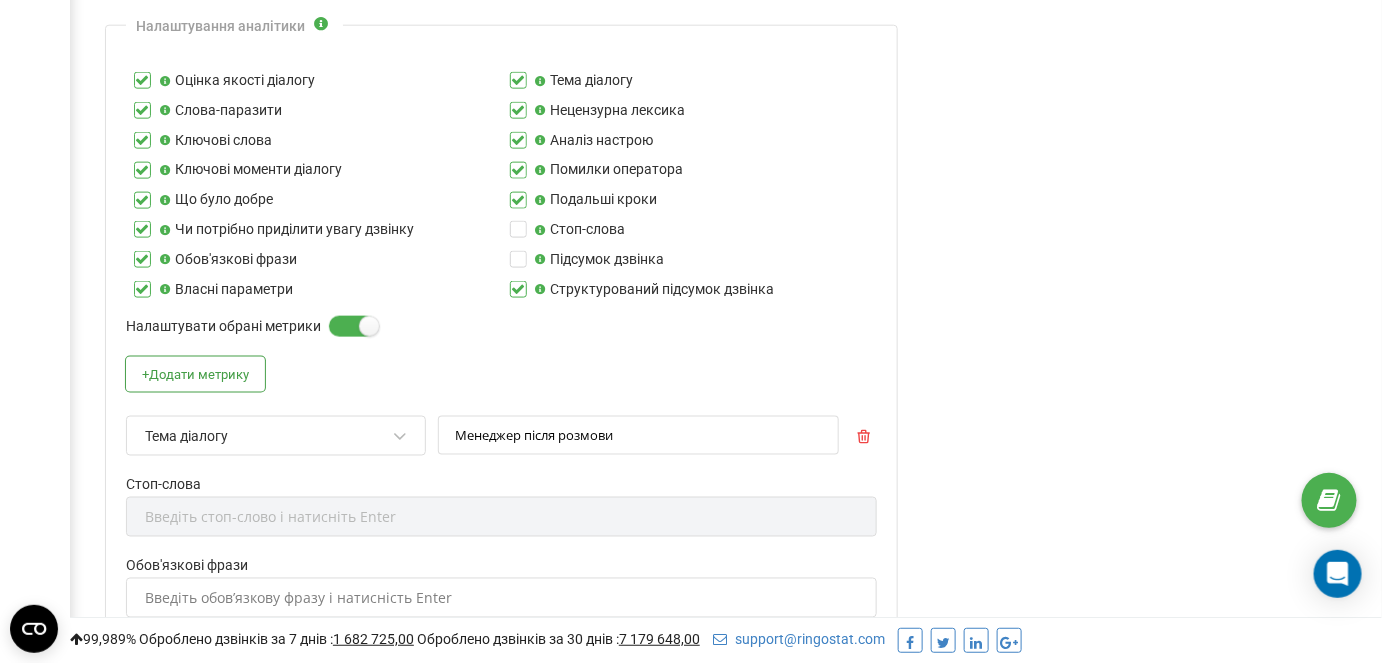 click at bounding box center (864, 432) 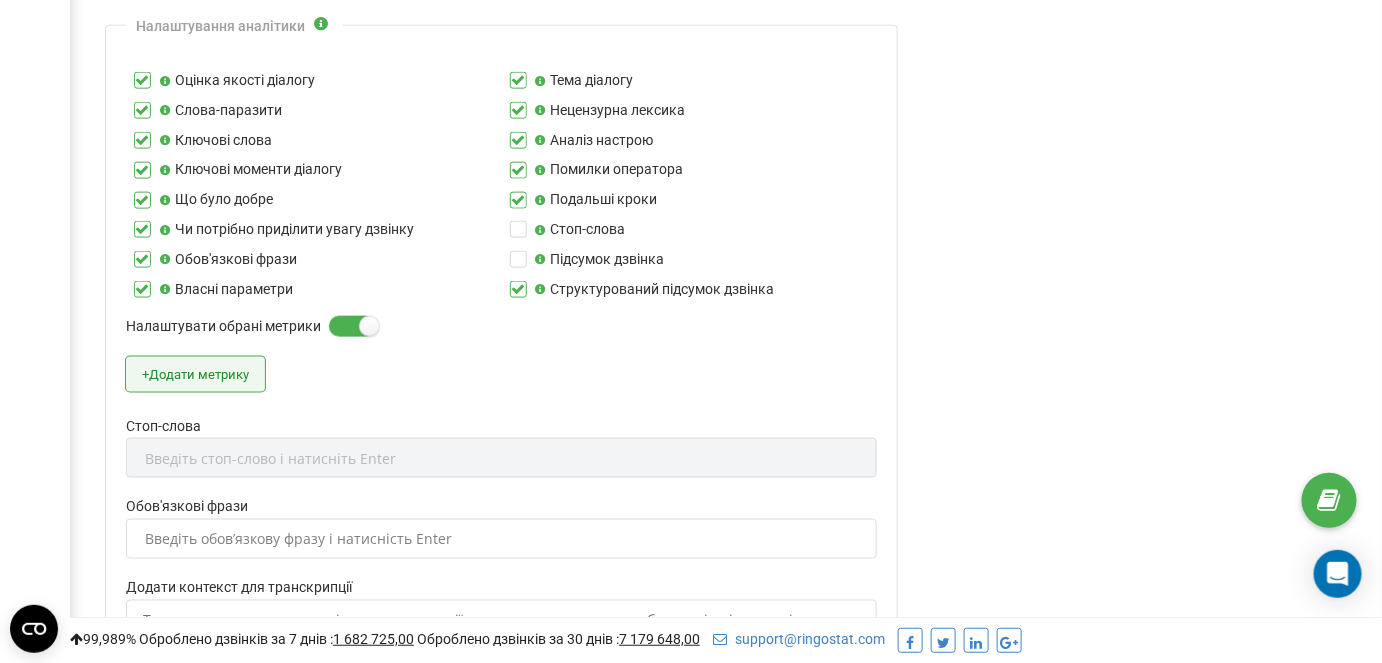 click on "+ Додати метрику" at bounding box center (195, 374) 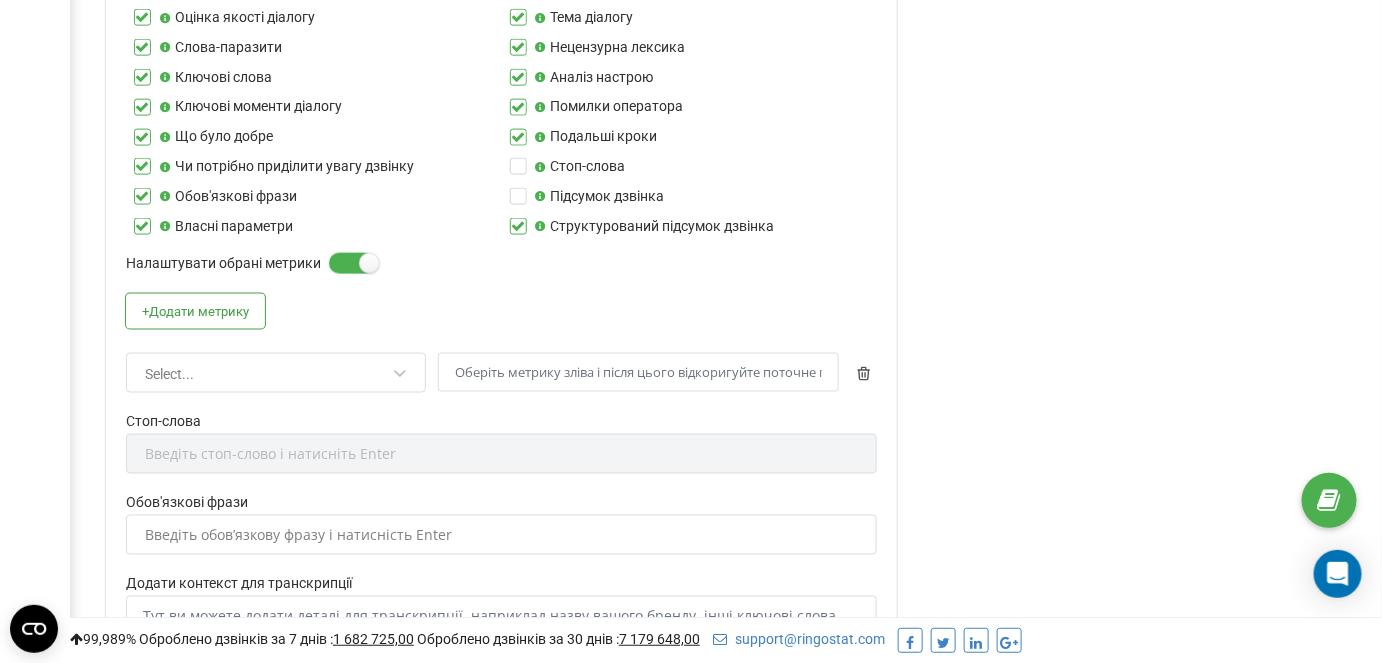 click on "Select..." at bounding box center [276, 373] 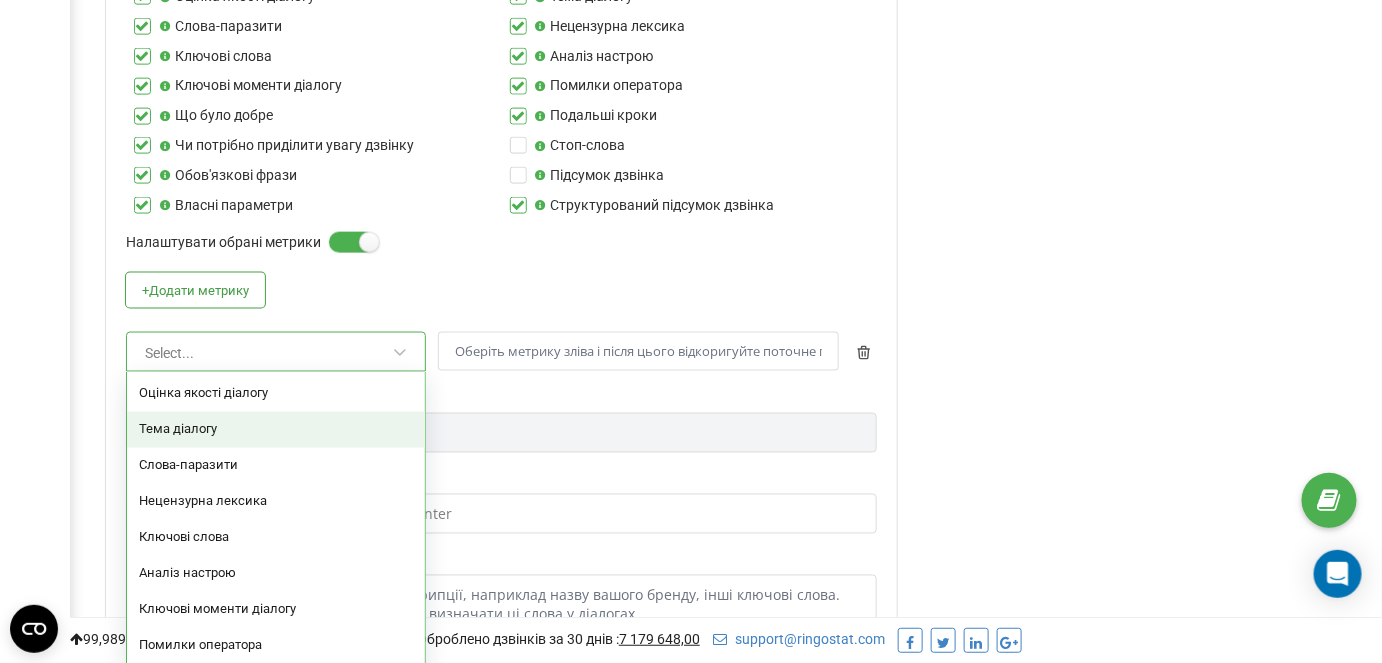scroll, scrollTop: 877, scrollLeft: 0, axis: vertical 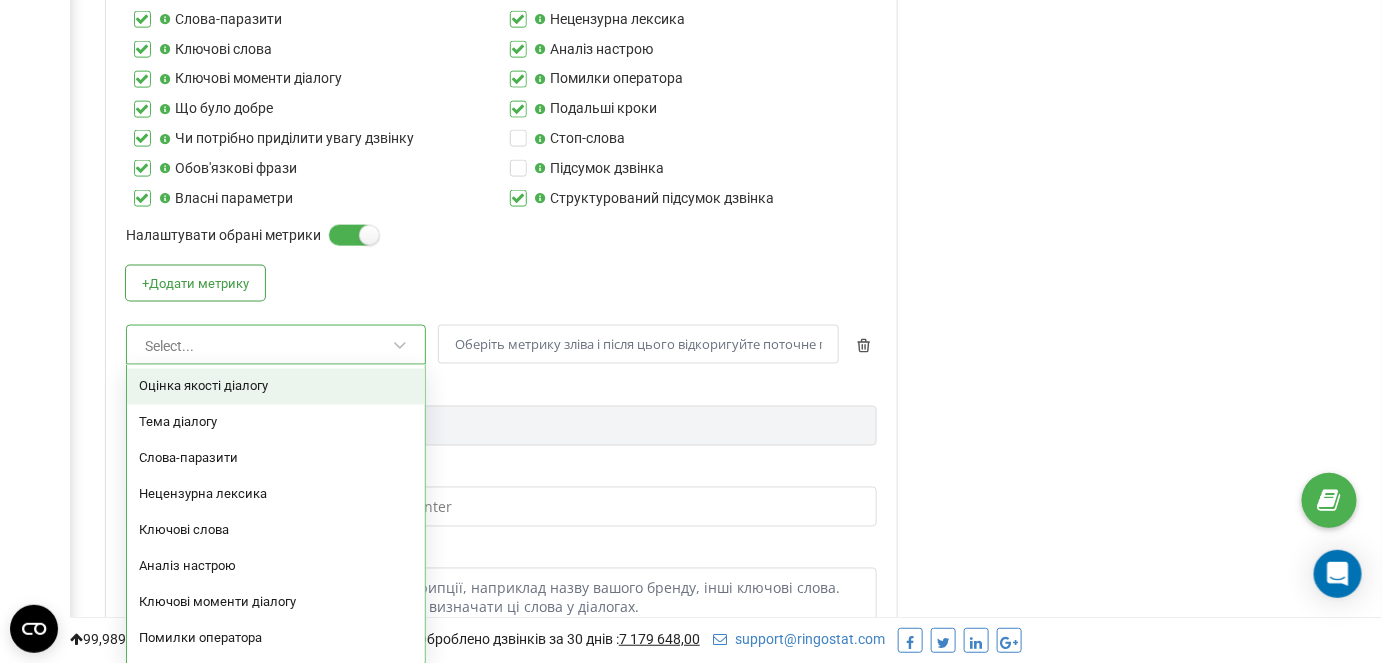 click on "Оцінка якості діалогу" at bounding box center [276, 387] 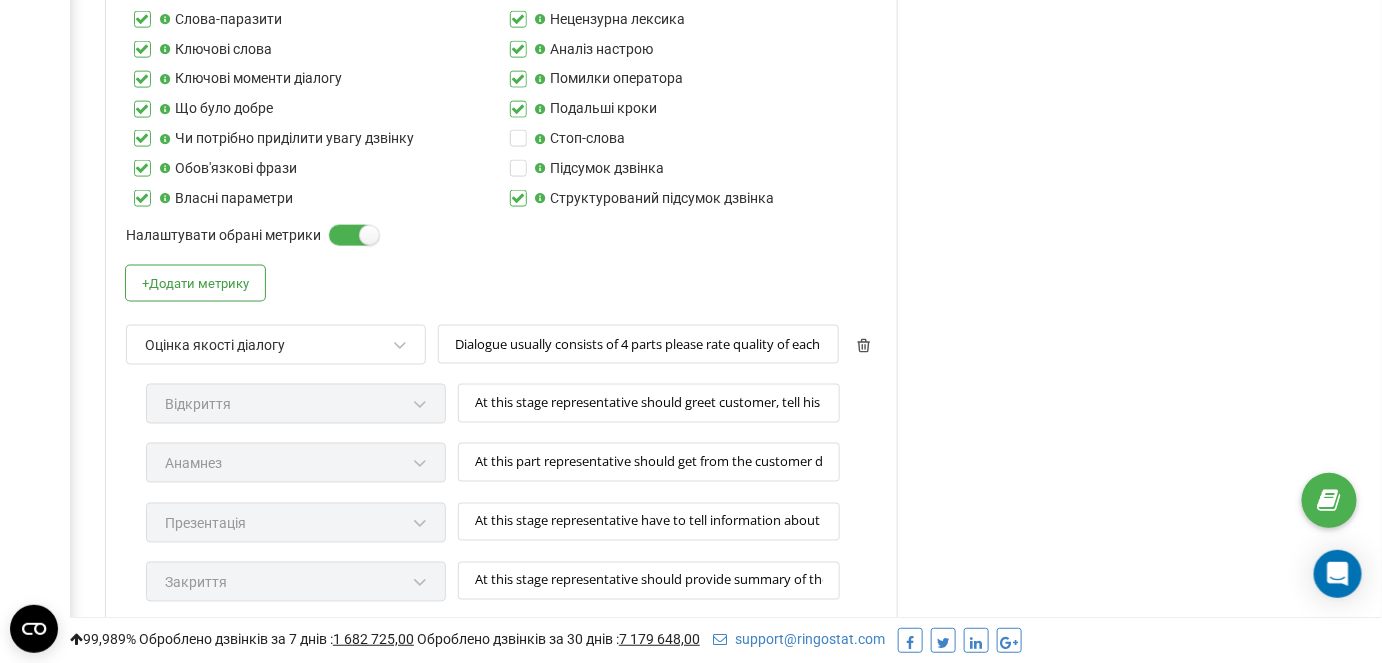 click on "Відкриття" at bounding box center [296, 413] 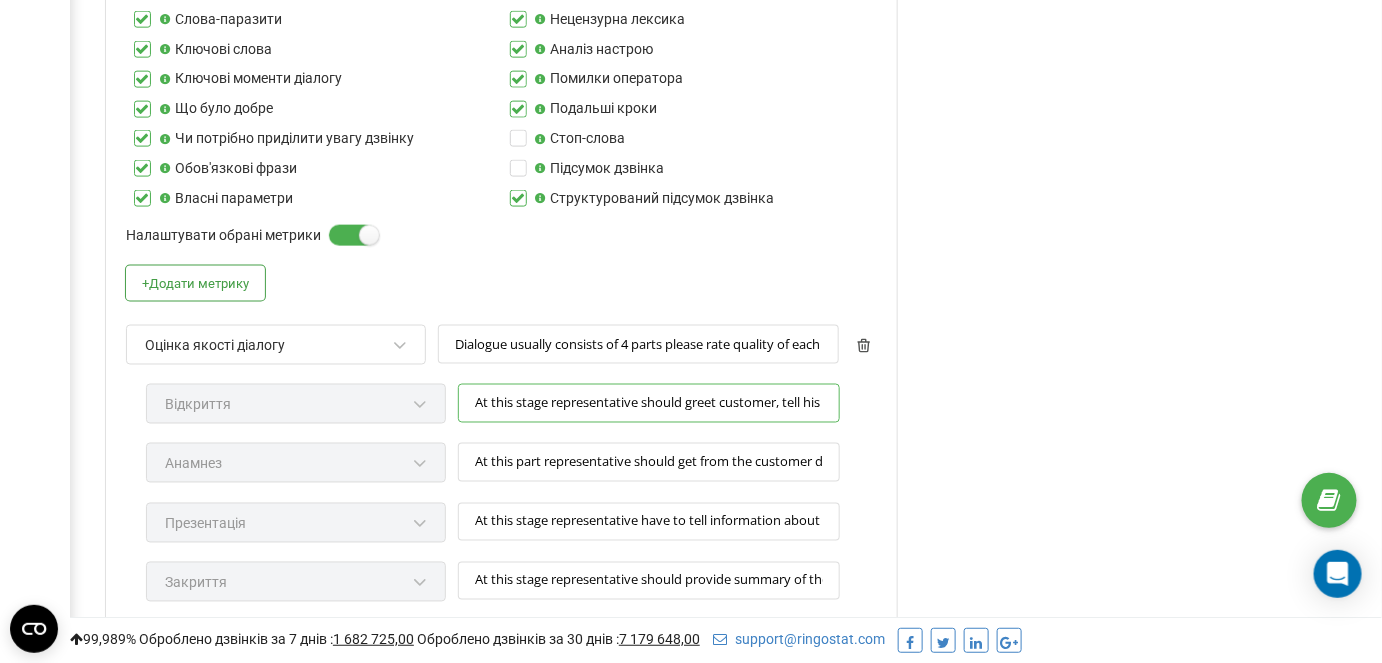 click on "At this stage representative should greet customer, tell his name and company name, name customer by name or ask customers name.If the representative is initiator of call: ask whether customer is convenient to speak now.Check whether all of this happened and whether representative was polite." at bounding box center (649, 403) 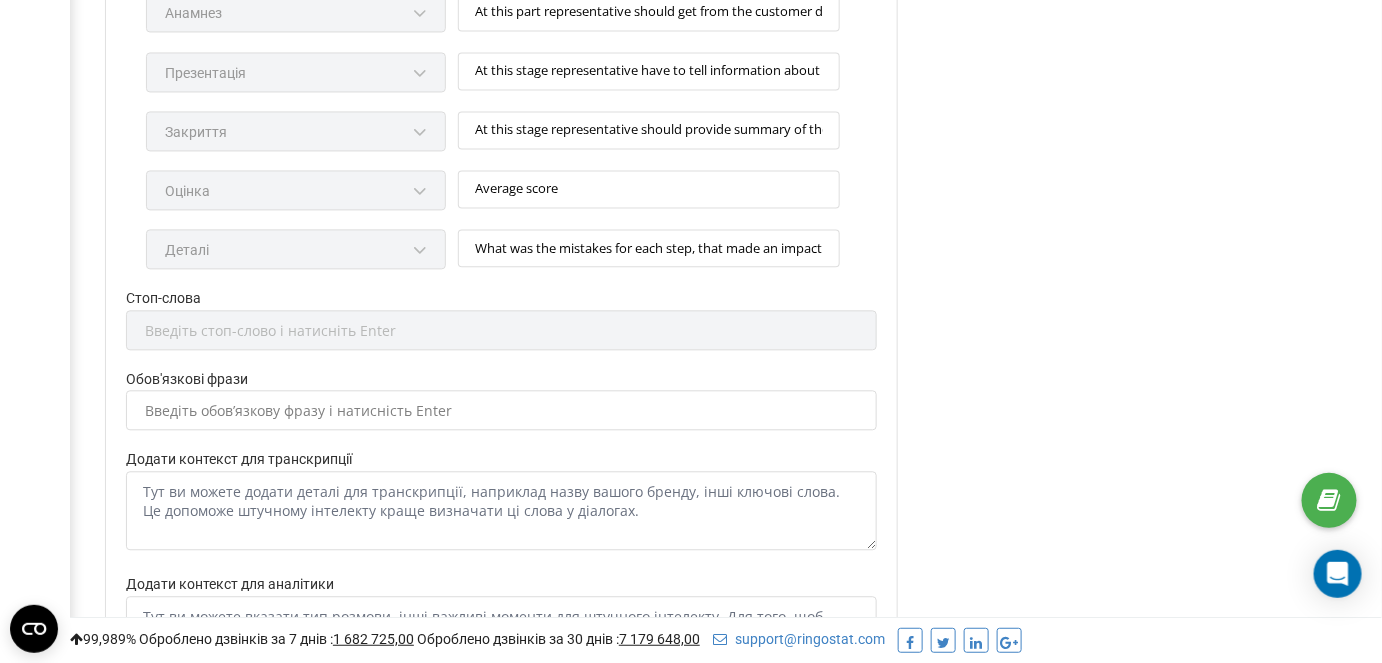 scroll, scrollTop: 1332, scrollLeft: 0, axis: vertical 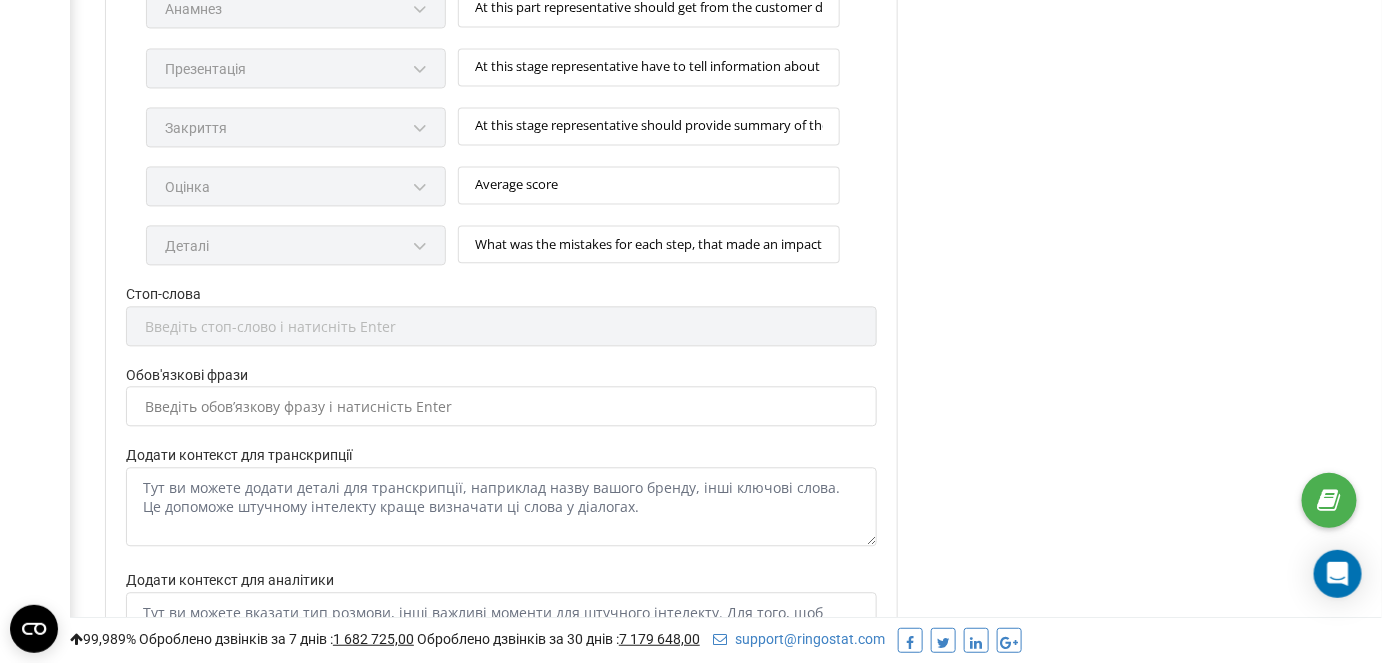 click on "Аналіз дзвінків за допомогою AI У цьому розділі у вас є можливість налаштовувати: Тип AI-аналітики: транскрибацію мовою оригіналу або переклад на англійську мову Мову аналізу дзвінка, якою відображатиметься AI-звіт за дзвінком Час відправки дзвінка на аналіз штучному інтелекту Мову, якою очікується розмова для опрацювання в межах цього профілю Для отримання інструкції щодо інтеграції перейдіть до  бази знань" at bounding box center [1142, -59] 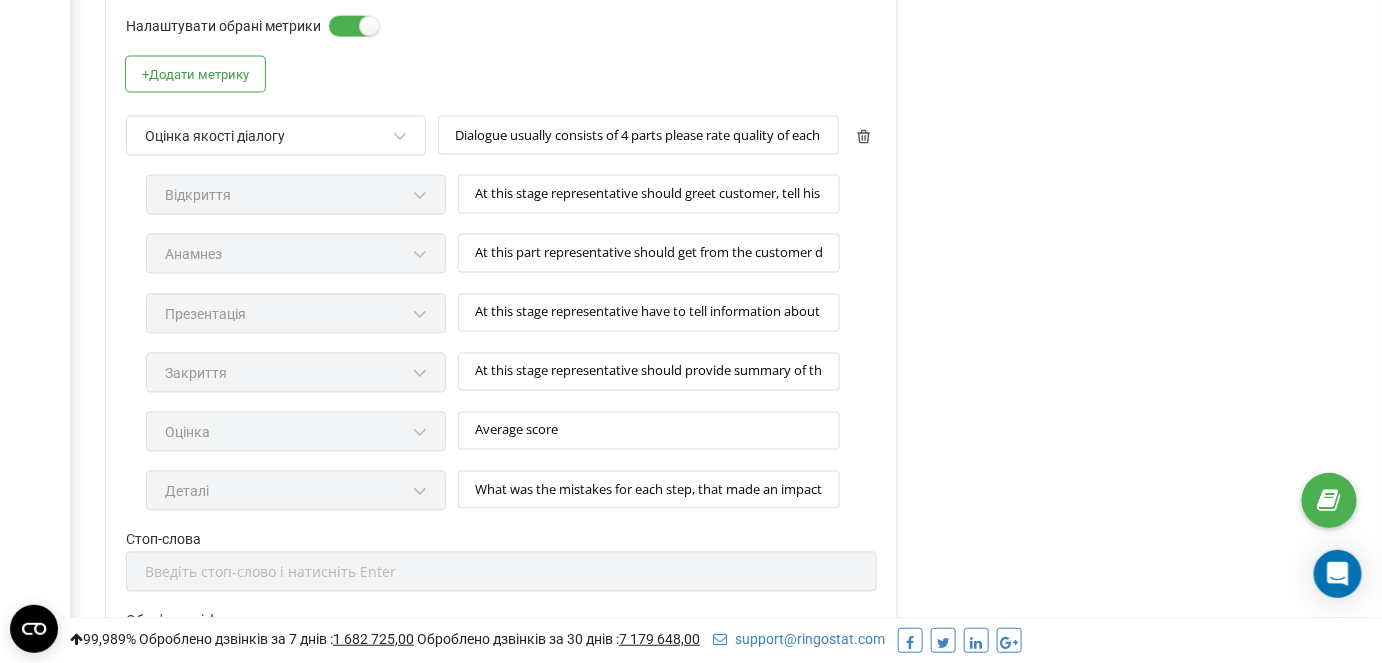 scroll, scrollTop: 877, scrollLeft: 0, axis: vertical 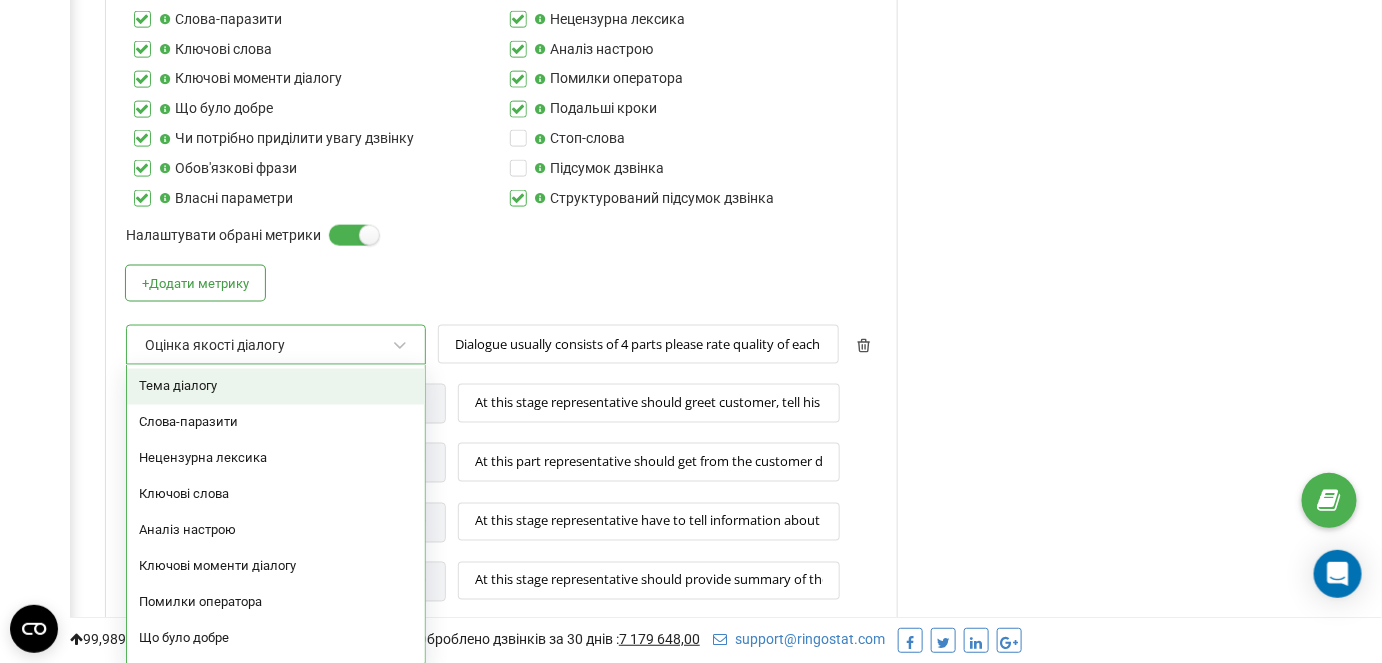 click on "Оцінка якості діалогу" at bounding box center [267, 346] 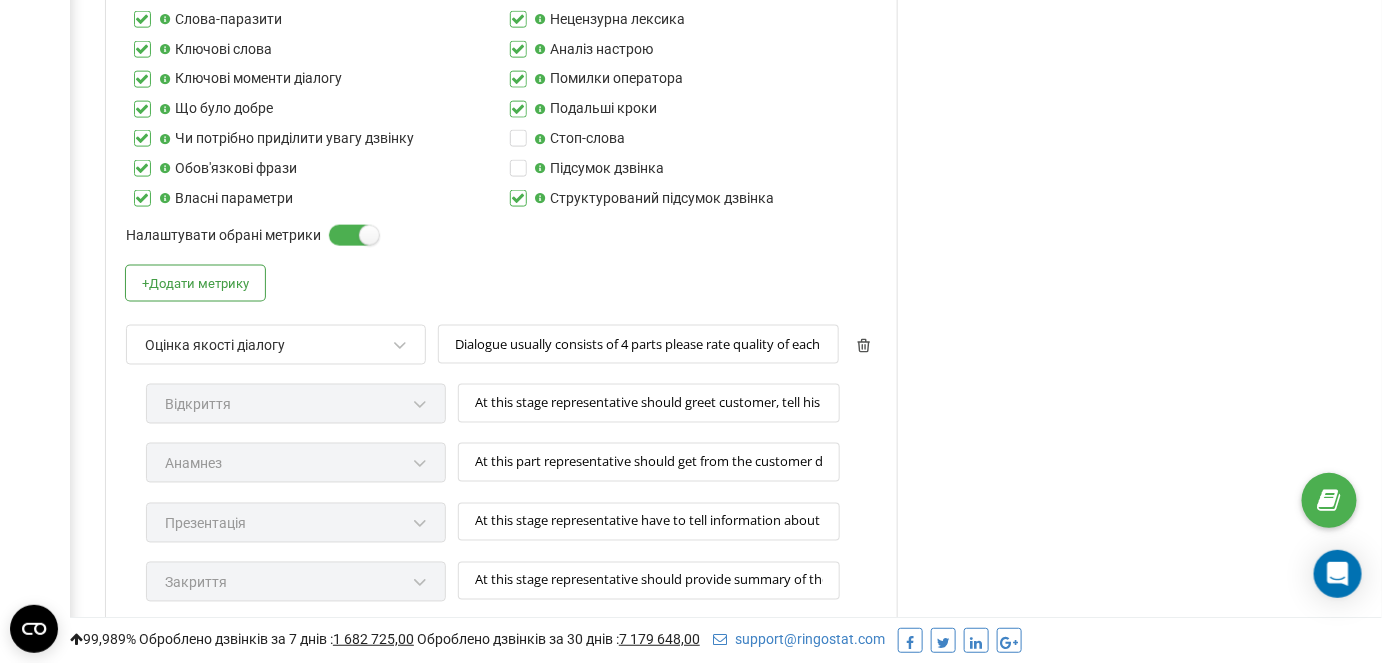 click on "Оцінка якості діалогу" at bounding box center (267, 346) 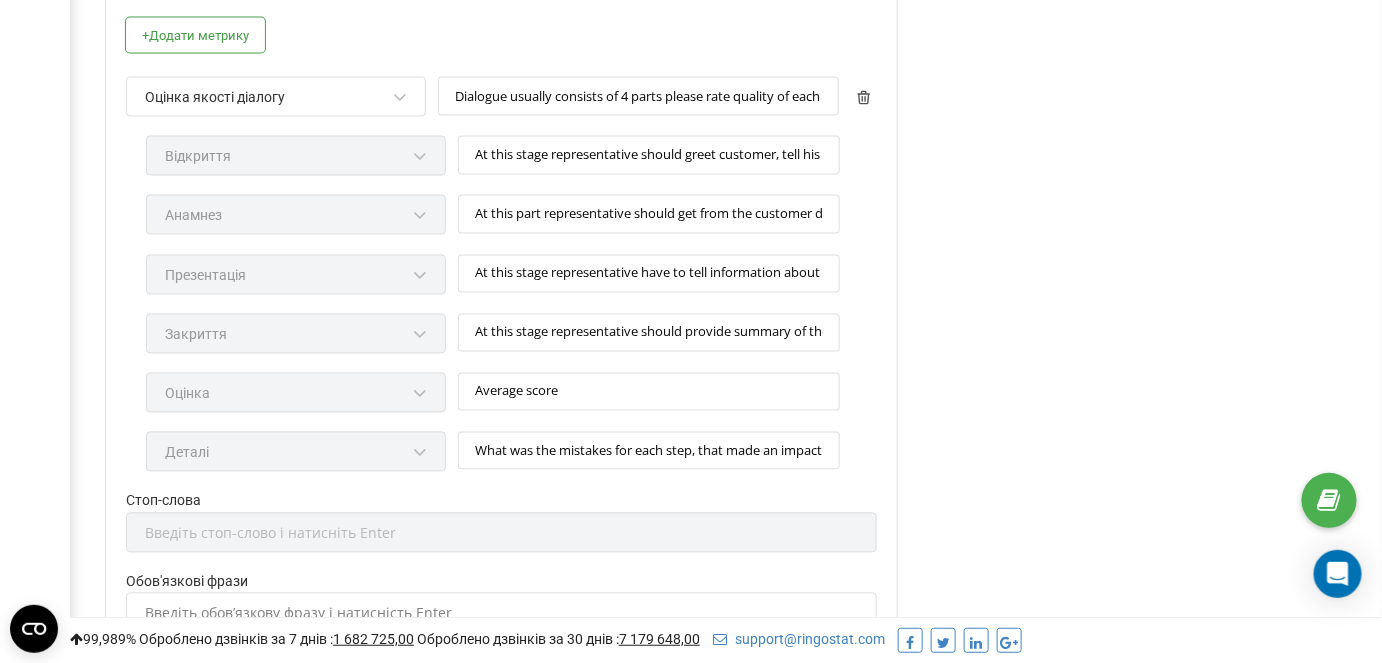 scroll, scrollTop: 1332, scrollLeft: 0, axis: vertical 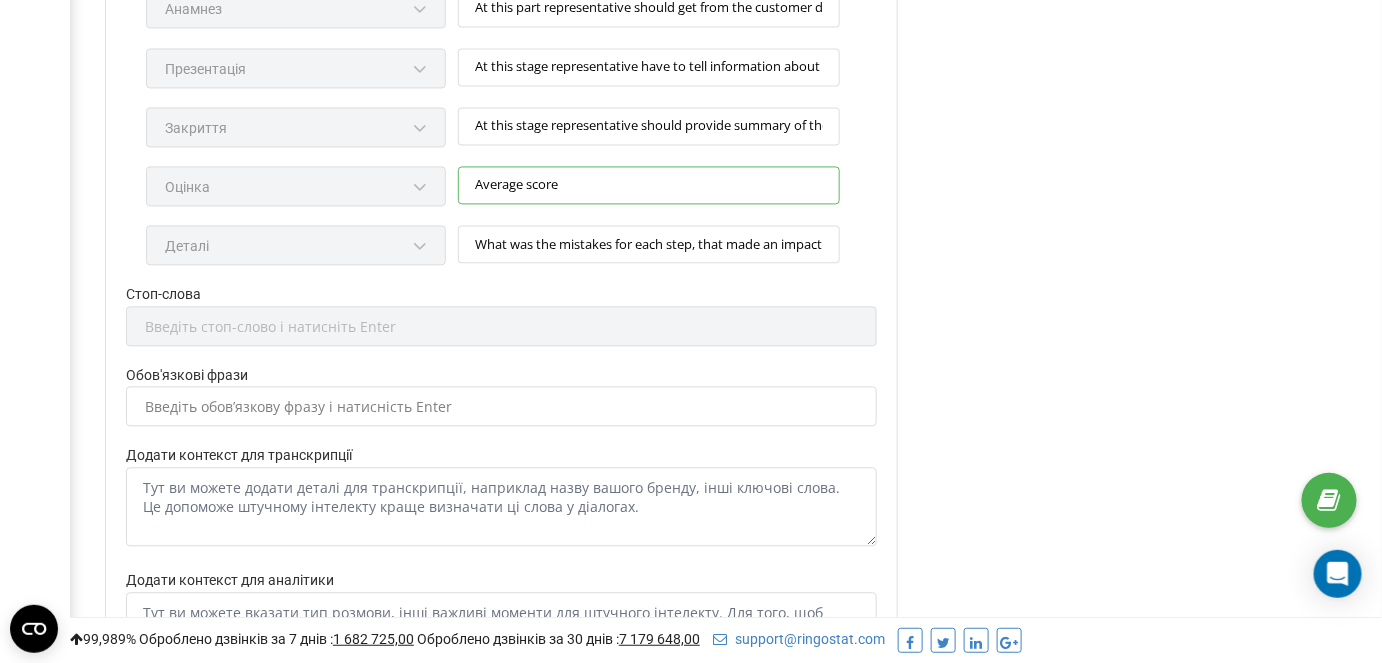 drag, startPoint x: 577, startPoint y: 187, endPoint x: 429, endPoint y: 170, distance: 148.97314 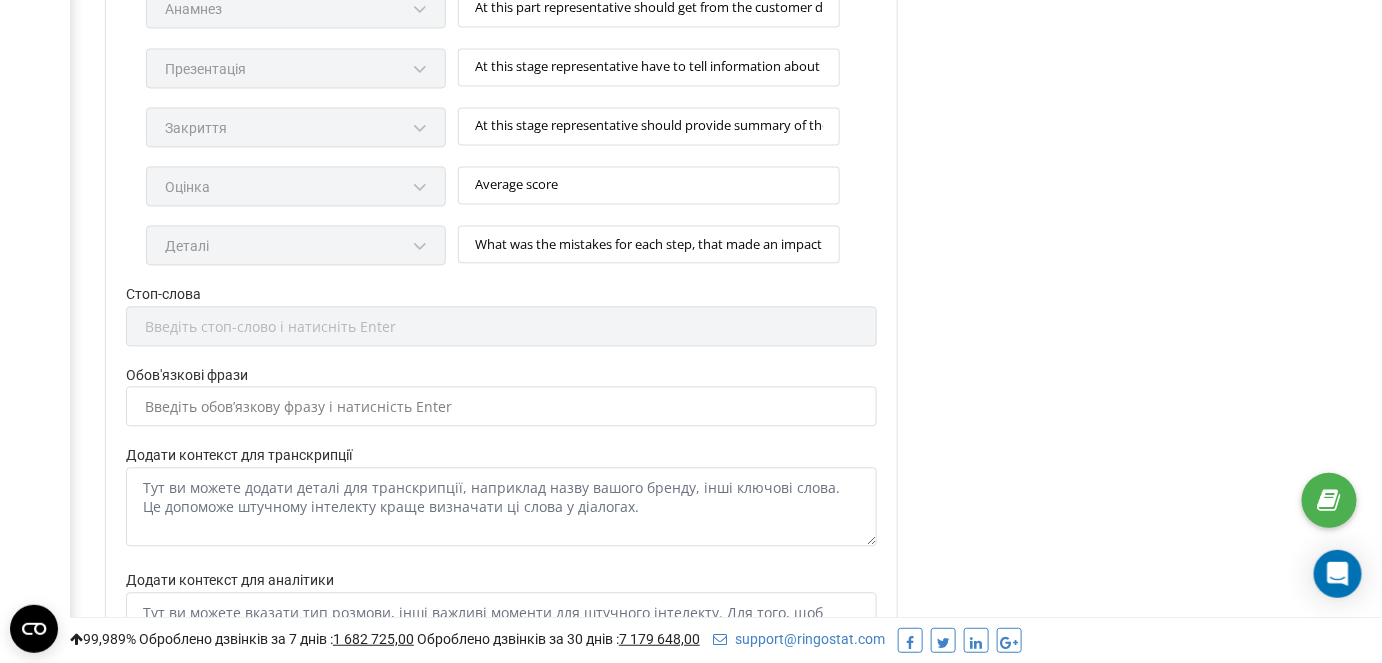 click on "Аналіз дзвінків за допомогою AI У цьому розділі у вас є можливість налаштовувати: Тип AI-аналітики: транскрибацію мовою оригіналу або переклад на англійську мову Мову аналізу дзвінка, якою відображатиметься AI-звіт за дзвінком Час відправки дзвінка на аналіз штучному інтелекту Мову, якою очікується розмова для опрацювання в межах цього профілю Для отримання інструкції щодо інтеграції перейдіть до  бази знань" at bounding box center (1142, -59) 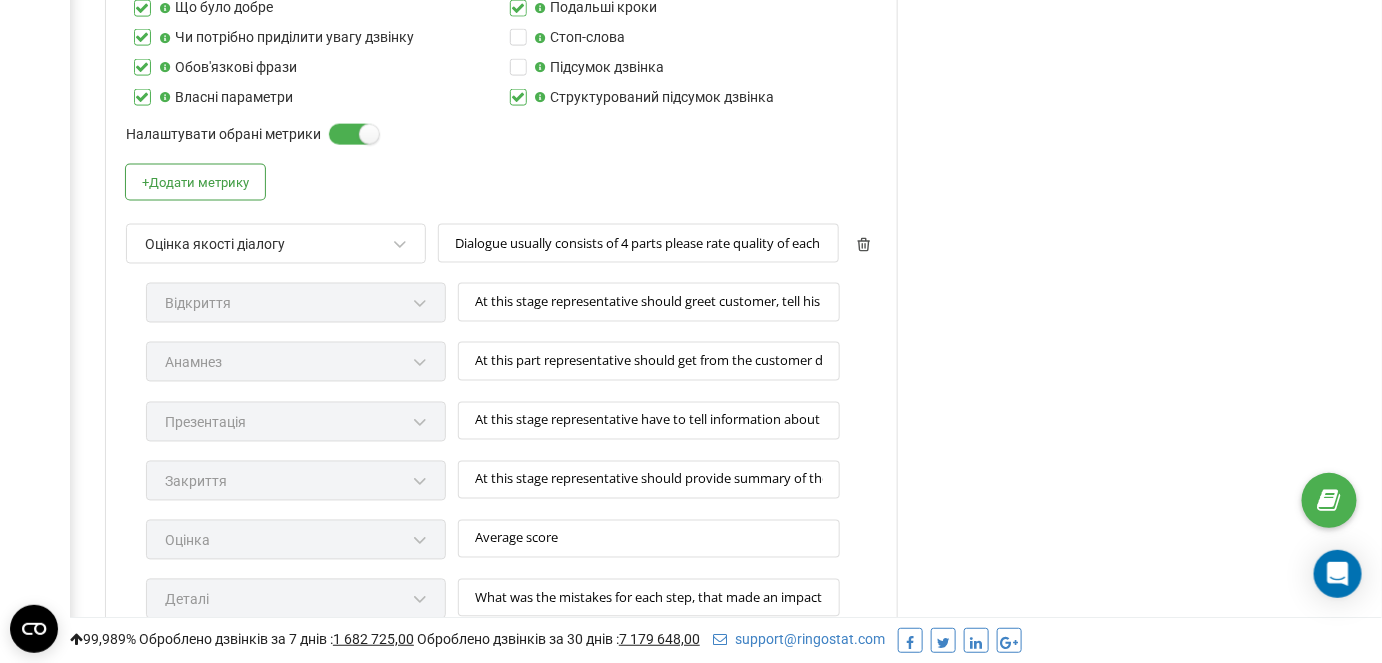 scroll, scrollTop: 877, scrollLeft: 0, axis: vertical 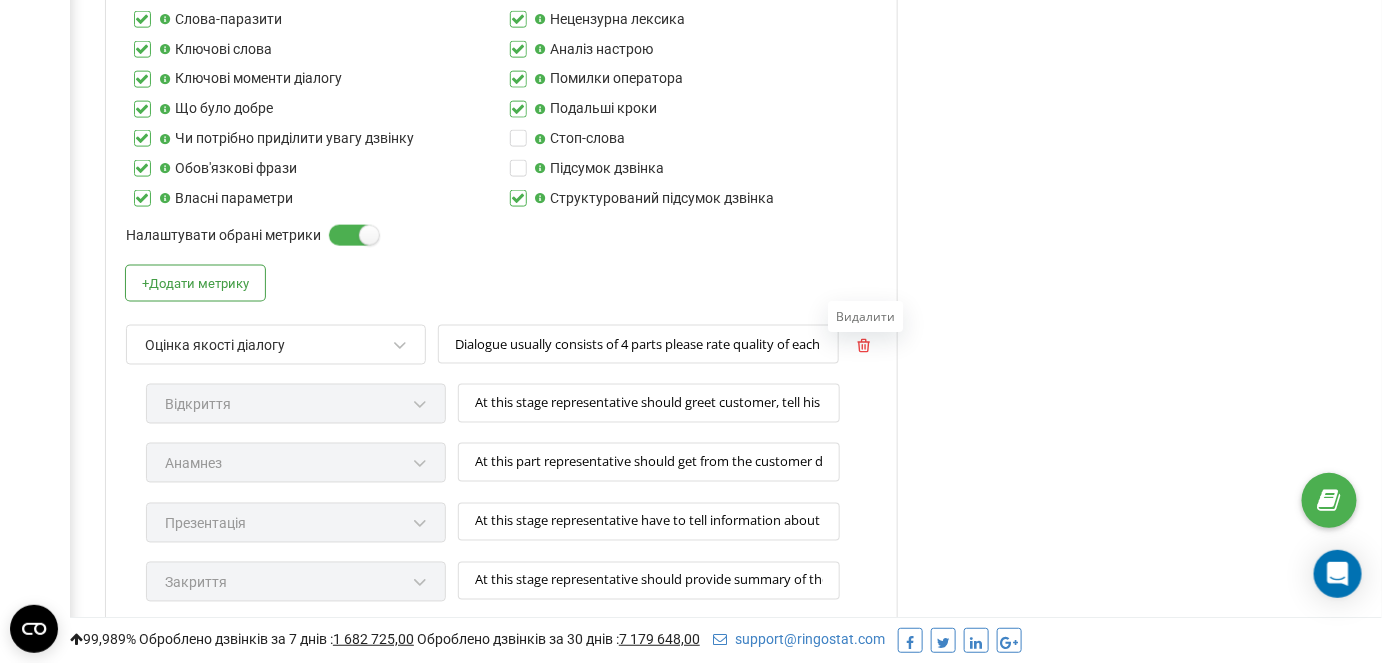 click 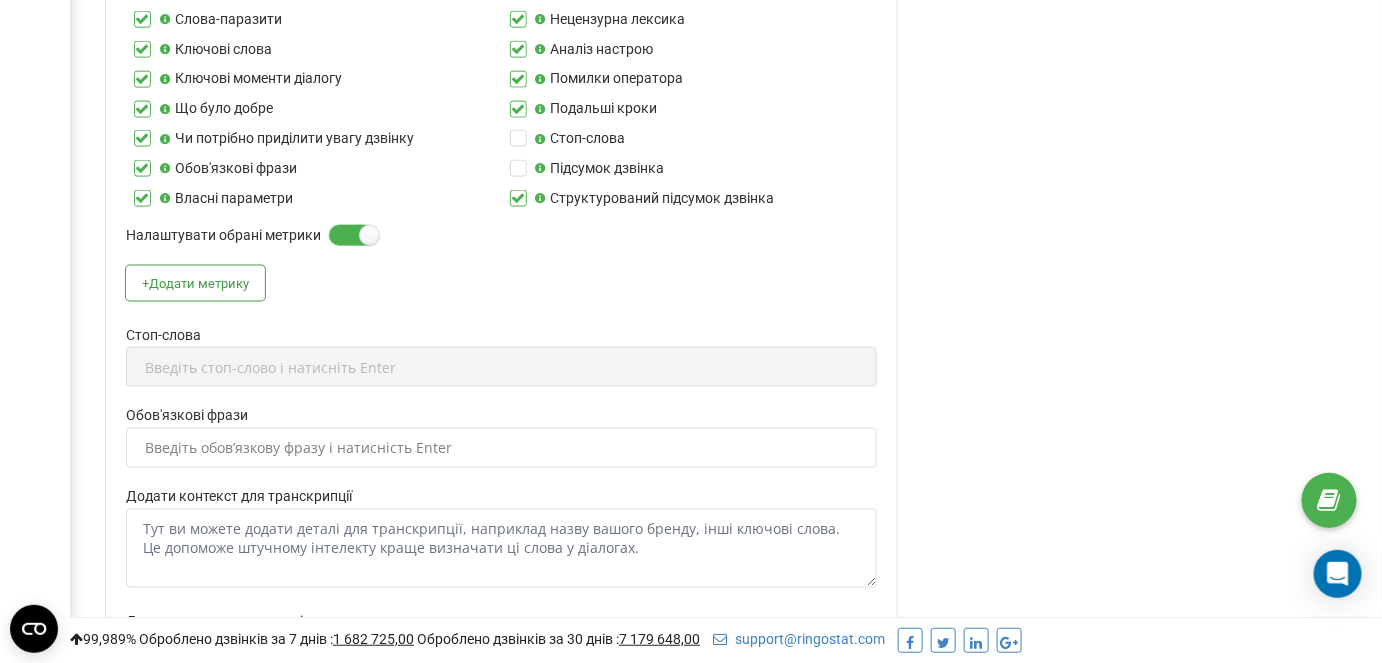 scroll, scrollTop: 1150, scrollLeft: 0, axis: vertical 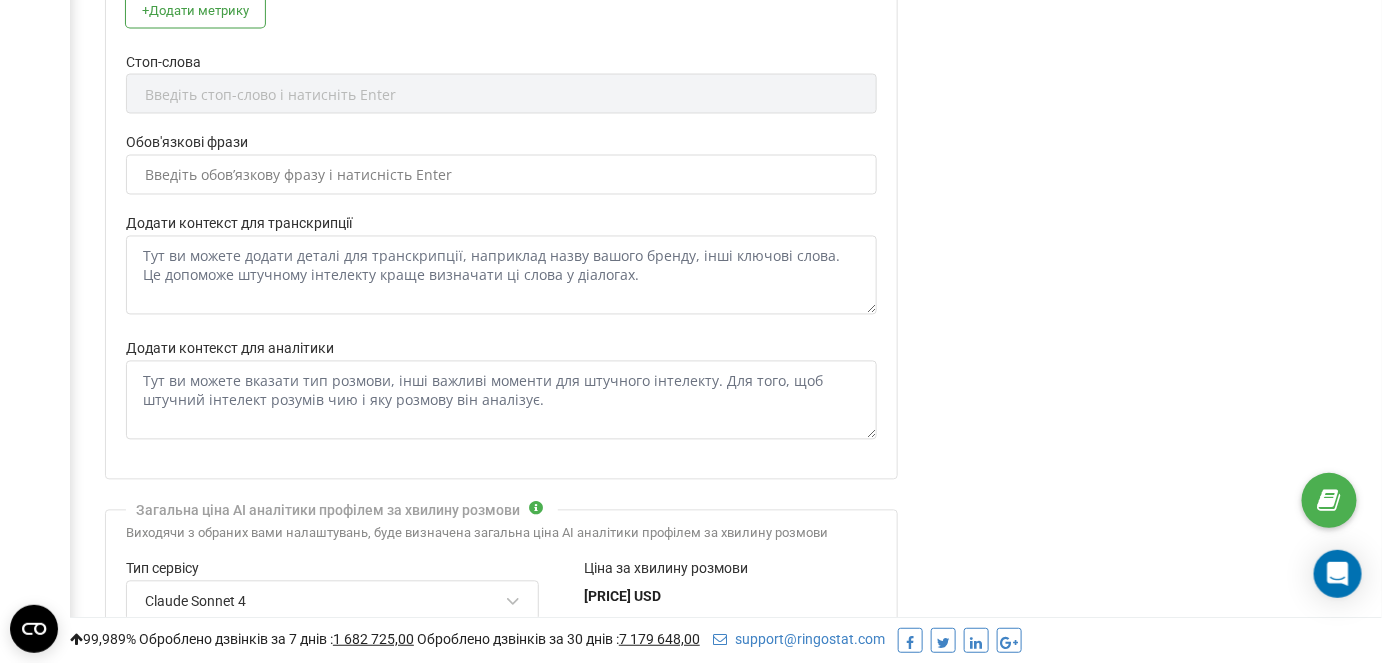 click on "Введіть обовʼязкову фразу і натисність Enter" at bounding box center (298, 176) 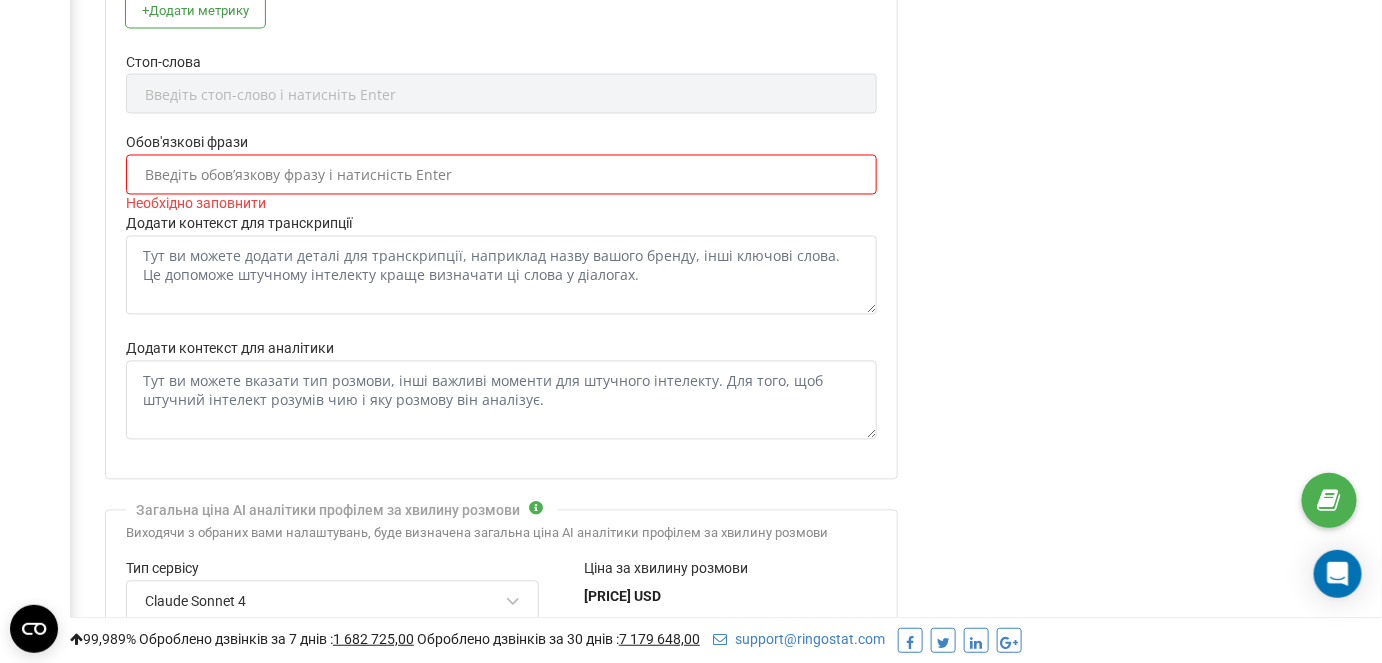 click on "Введіть обовʼязкову фразу і натисність Enter" at bounding box center (501, 175) 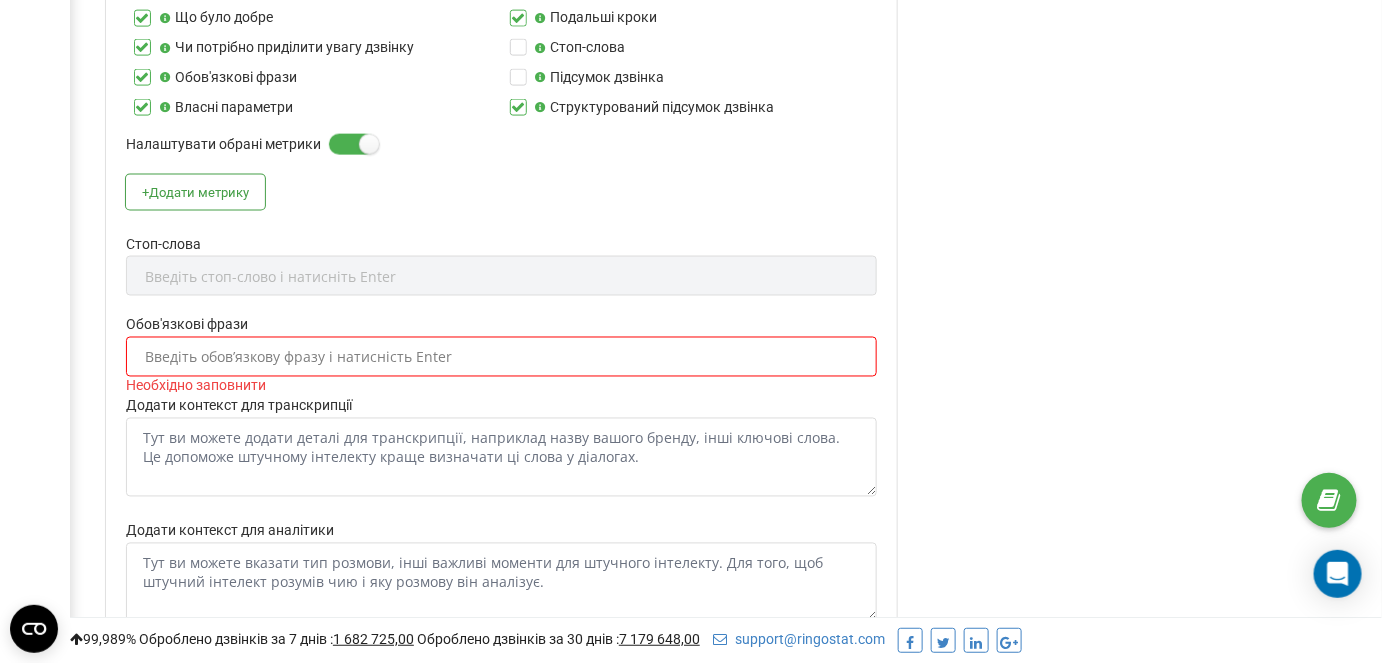 drag, startPoint x: 769, startPoint y: 315, endPoint x: 661, endPoint y: 284, distance: 112.36102 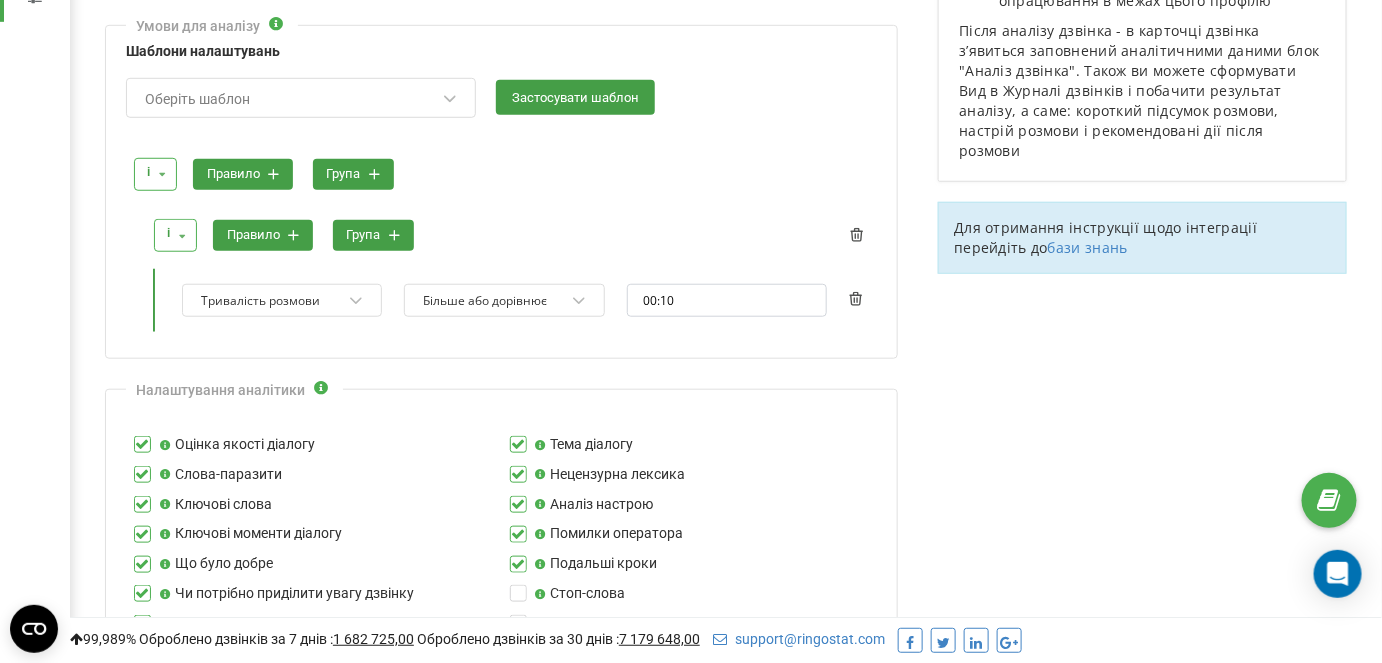 scroll, scrollTop: 454, scrollLeft: 0, axis: vertical 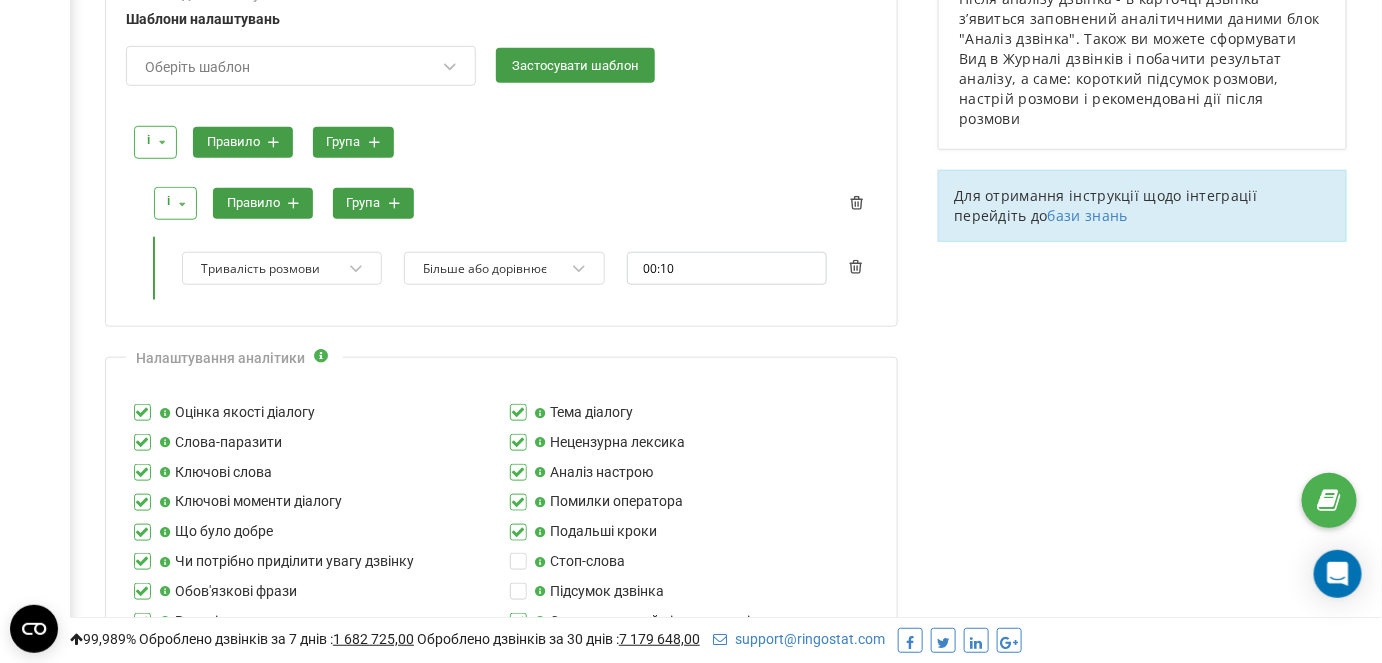 click on "і і або правило група" at bounding box center (501, 142) 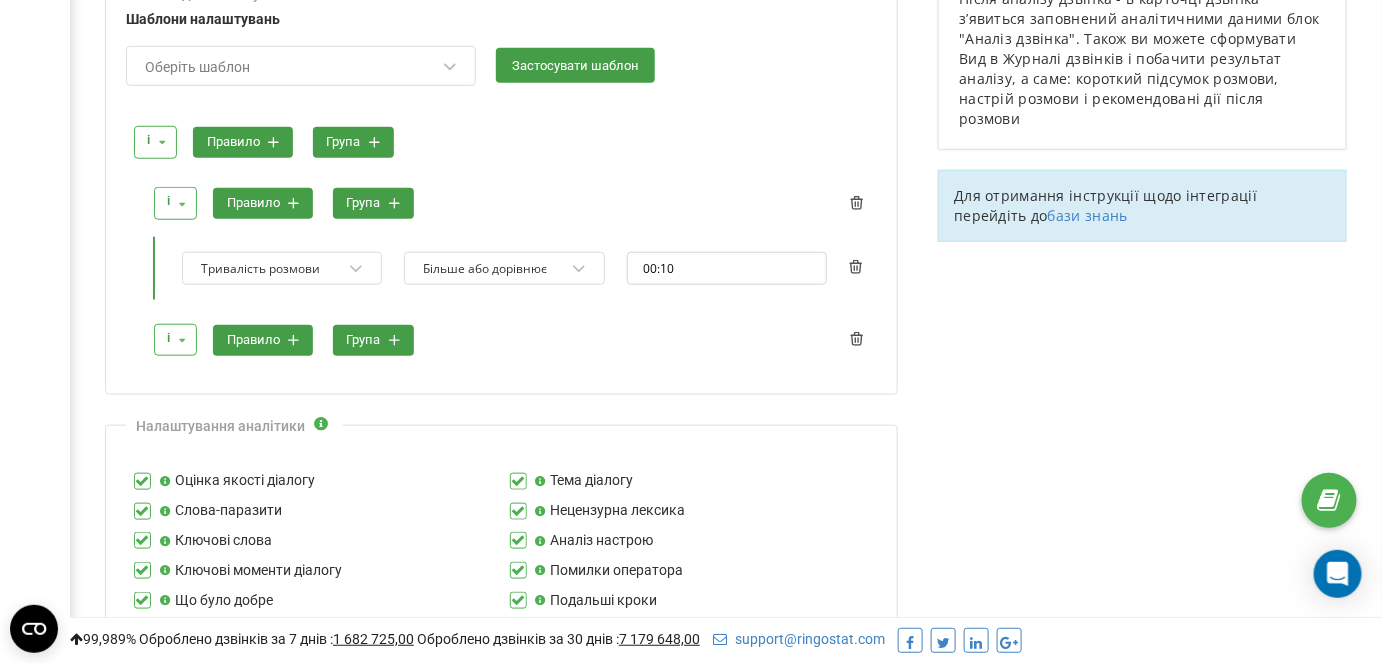 click on "Умови для аналізу Шаблони налаштувань Оберіть шаблон Застосувати шаблон і і або правило група і і або правило група Тривалість розмови Більше або дорівнює 00:10 і і або правило група" at bounding box center (501, 194) 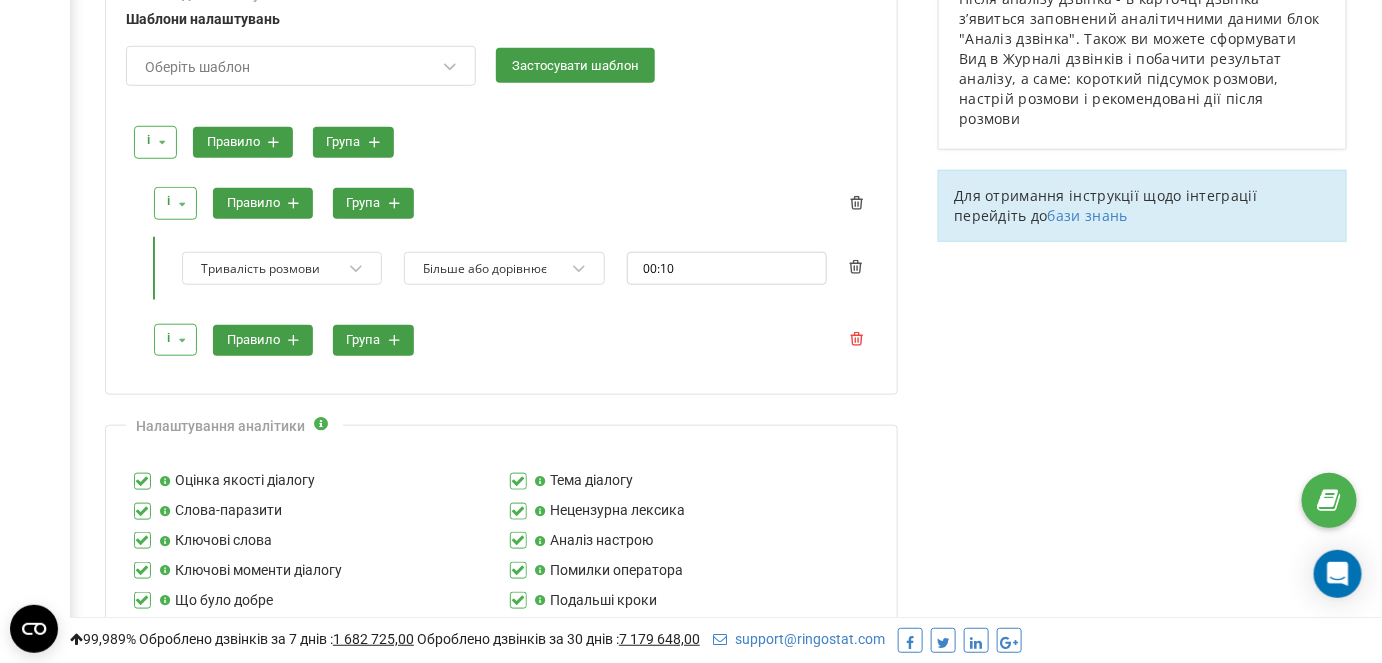 click 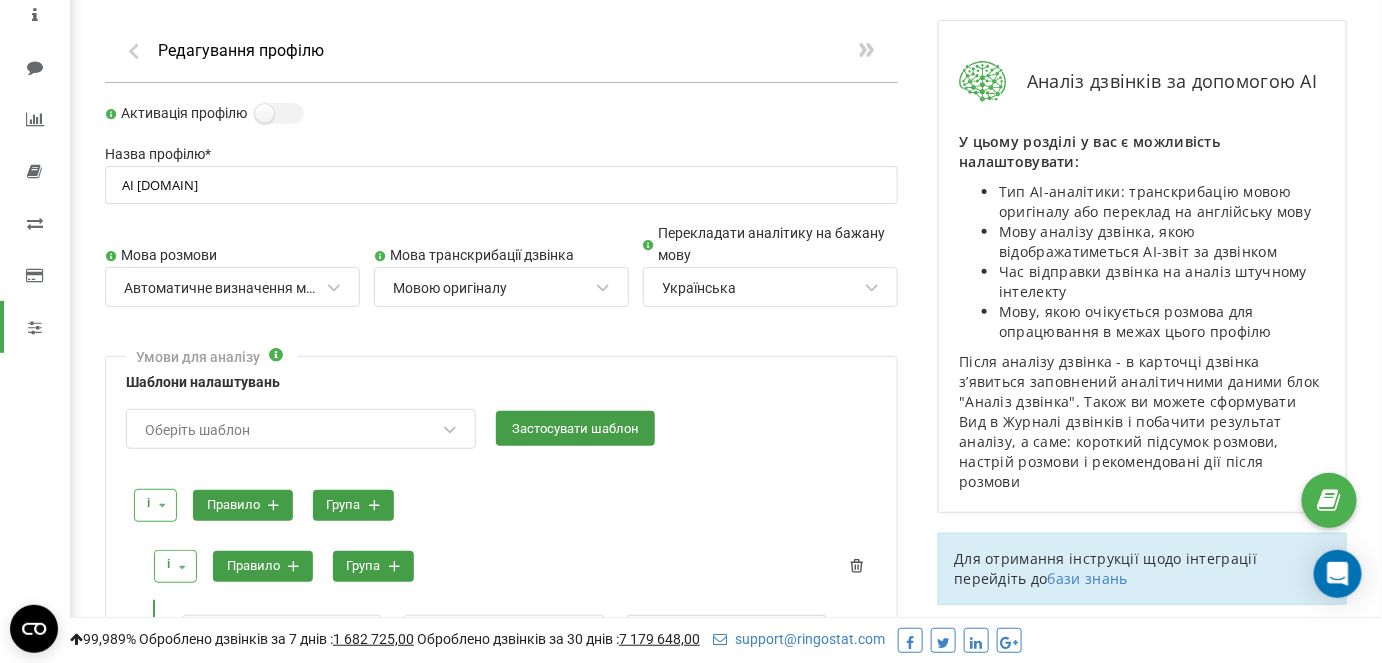 scroll, scrollTop: 0, scrollLeft: 0, axis: both 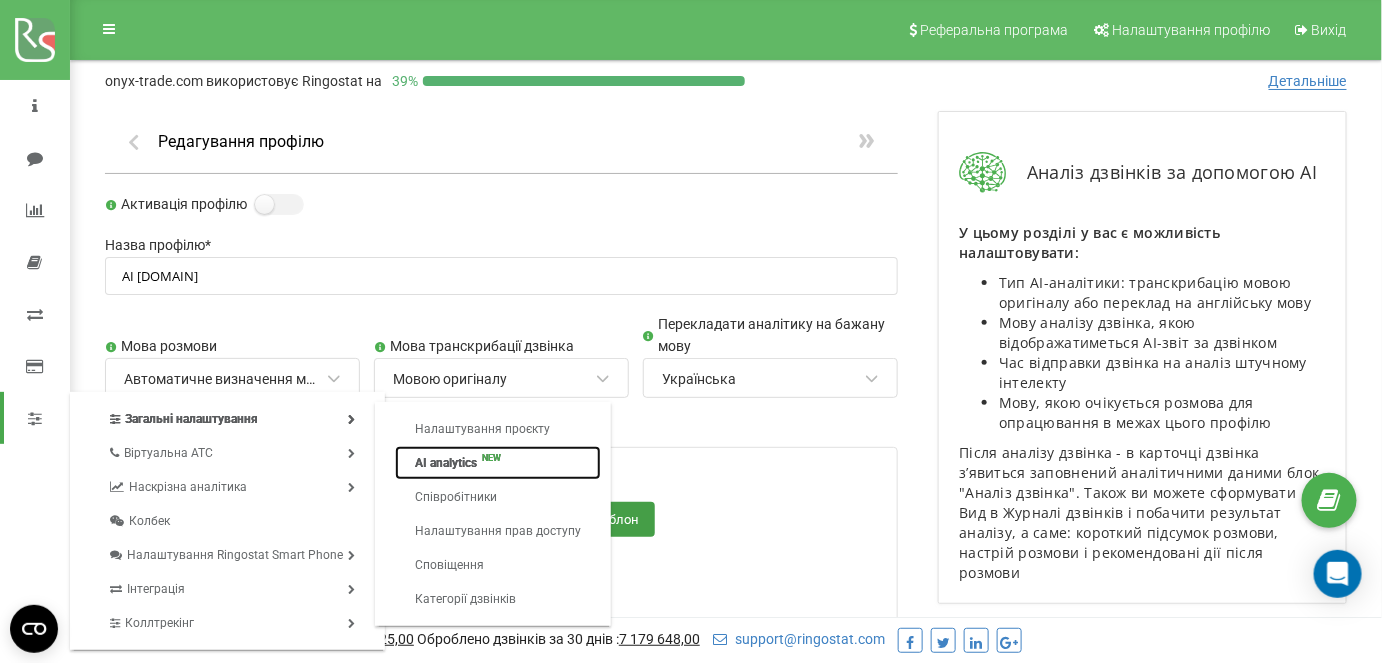 click on "AI analytics NEW" at bounding box center (498, 463) 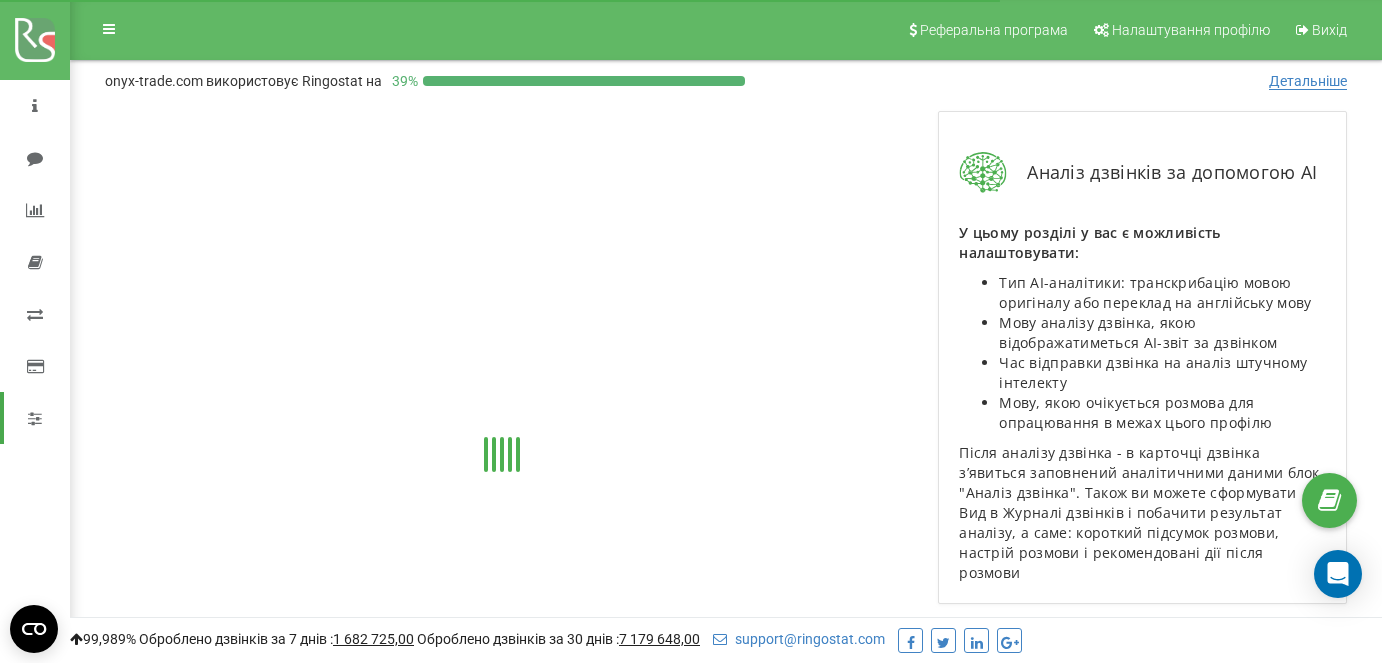 scroll, scrollTop: 0, scrollLeft: 0, axis: both 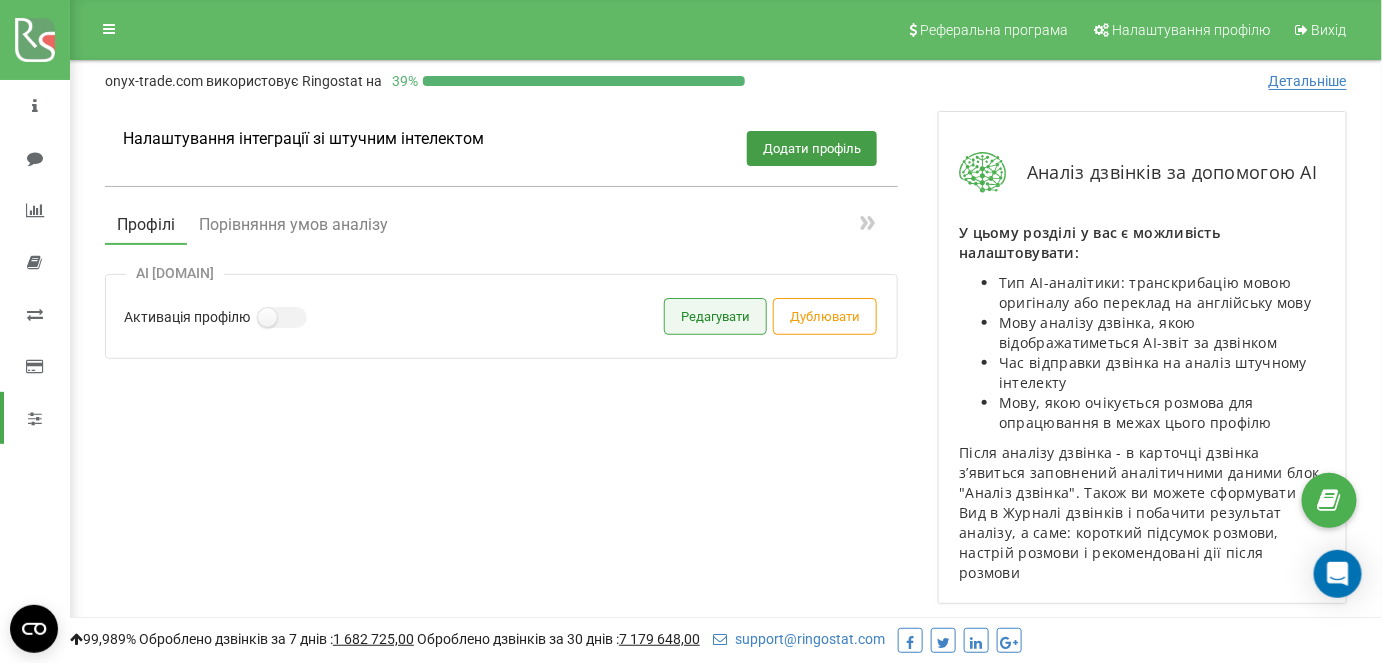 click on "Редагувати" at bounding box center (715, 316) 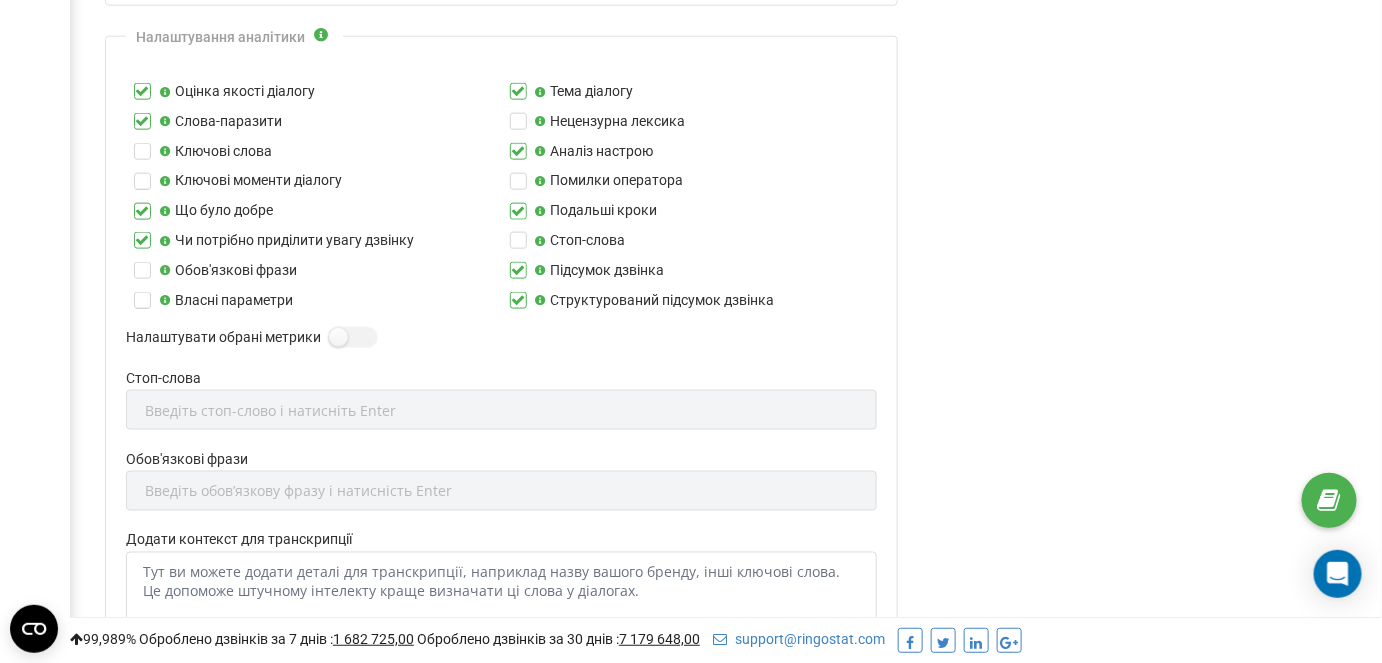 scroll, scrollTop: 818, scrollLeft: 0, axis: vertical 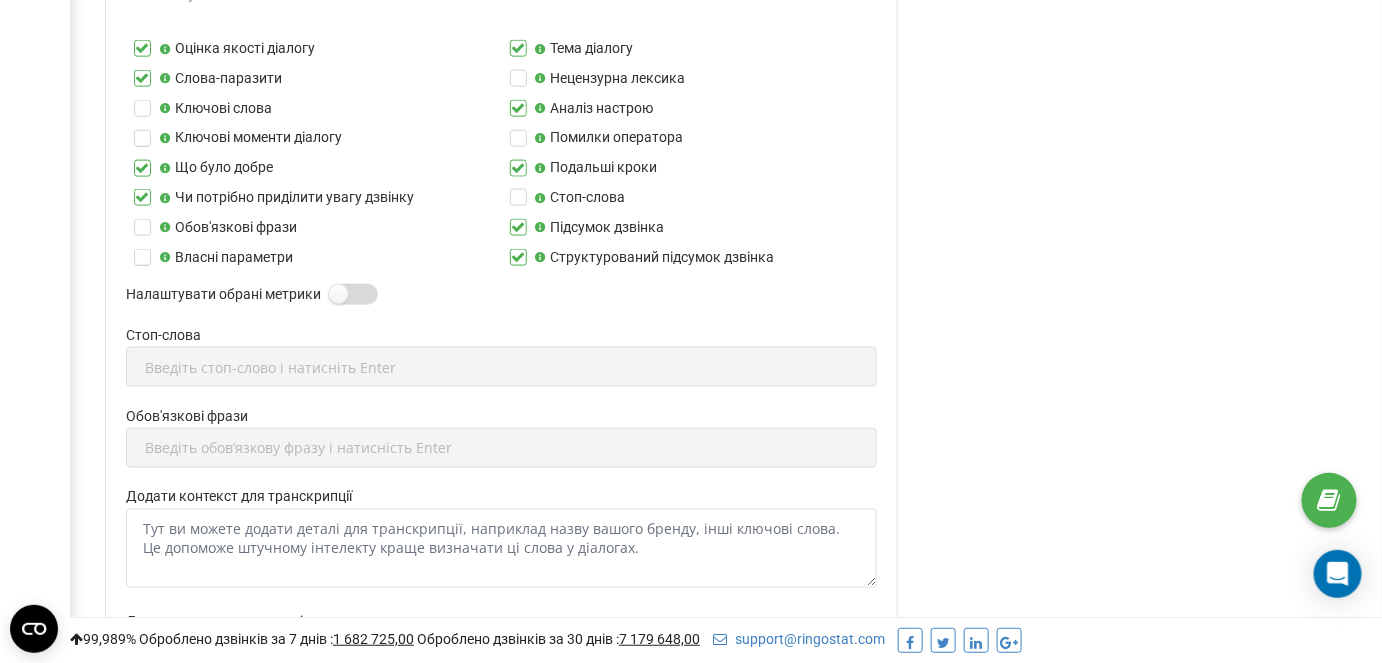 click at bounding box center [337, 285] 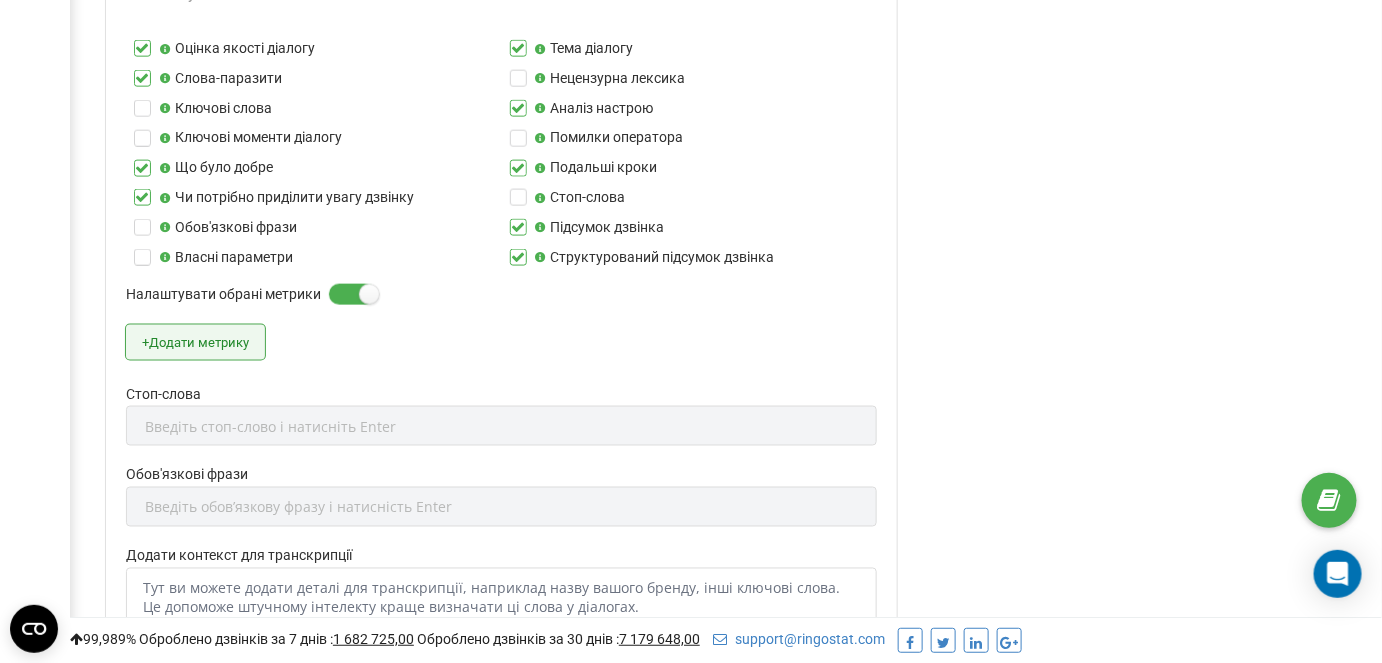 click on "+ Додати метрику" at bounding box center [195, 342] 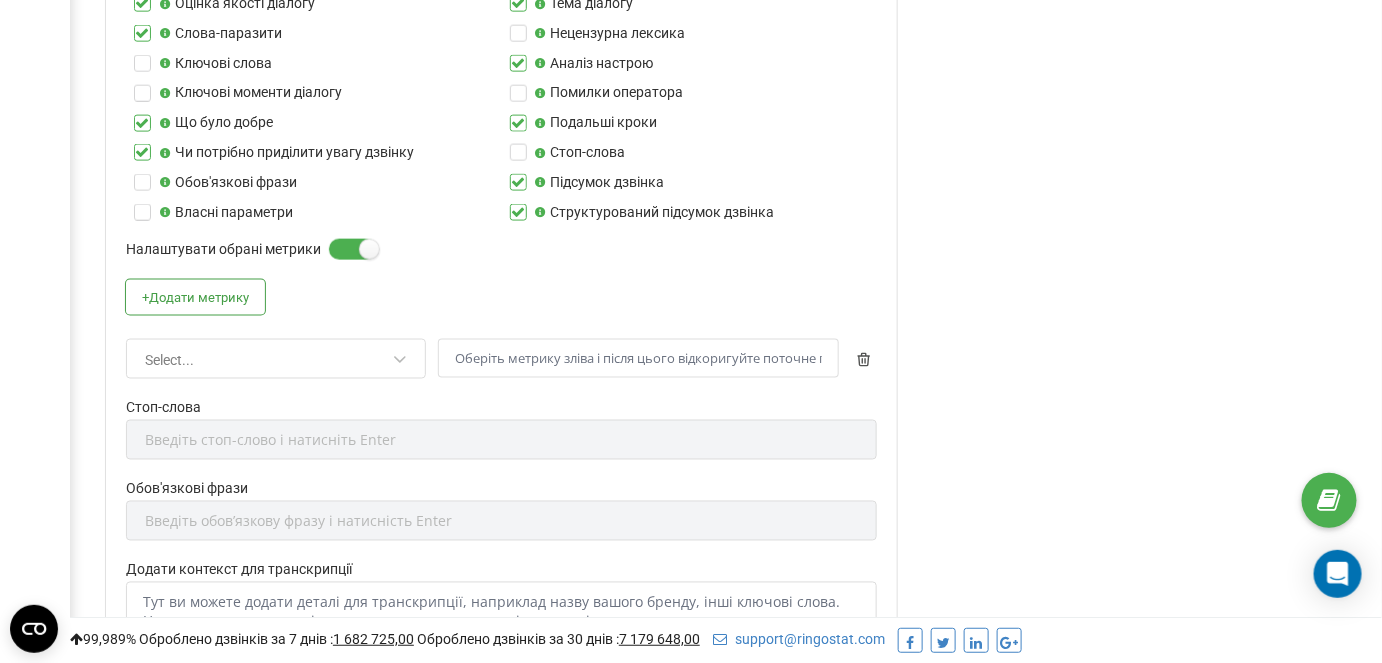 click on "Select..." at bounding box center [276, 359] 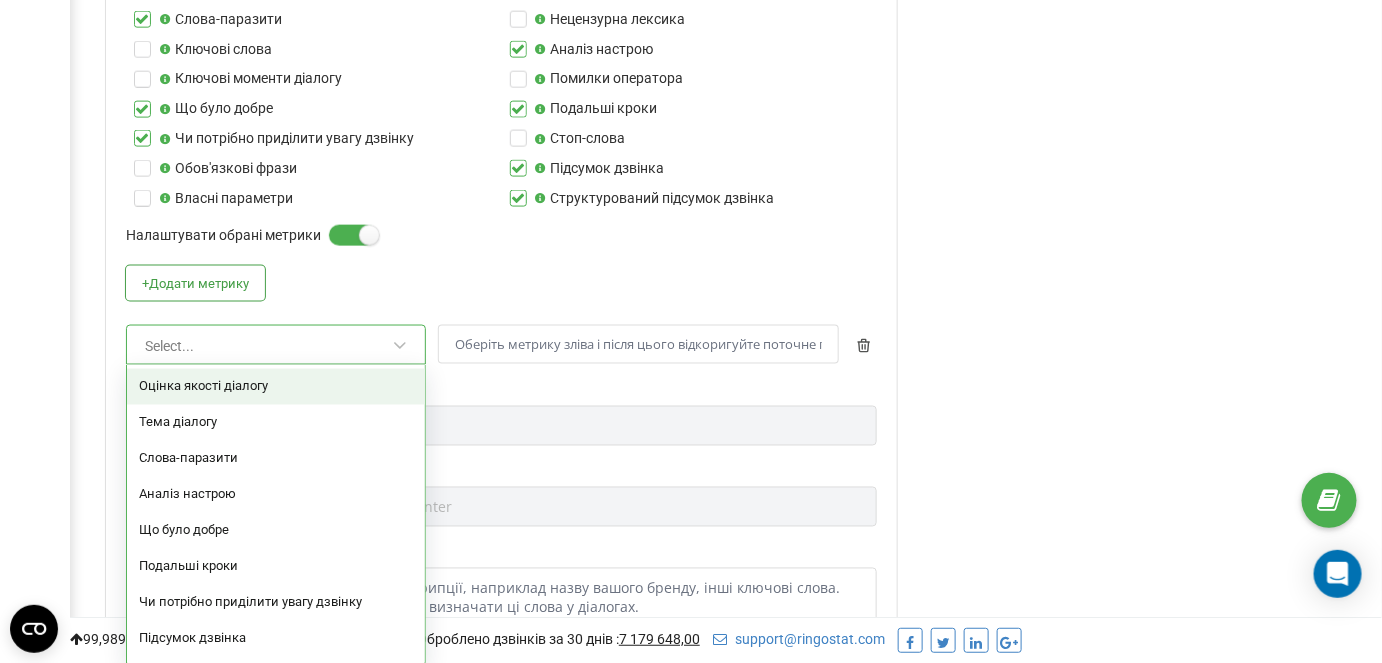 scroll, scrollTop: 877, scrollLeft: 0, axis: vertical 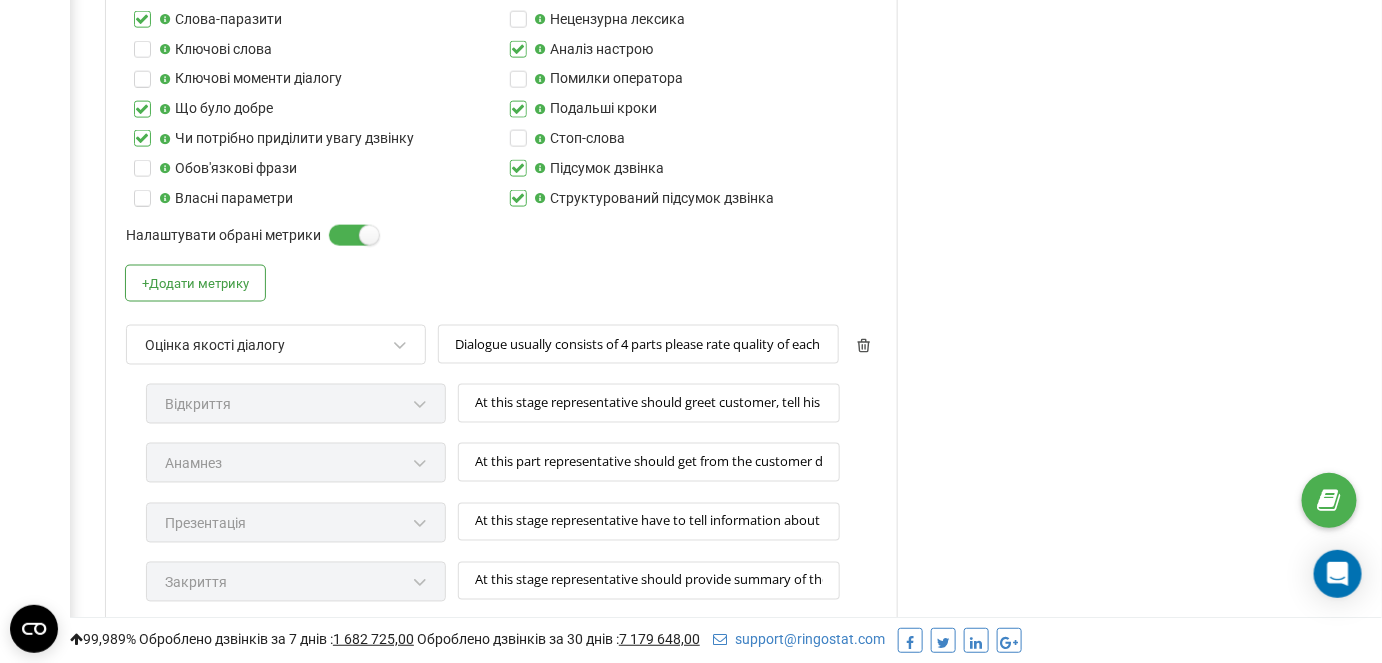click on "Оцінка якості діалогу" at bounding box center [267, 346] 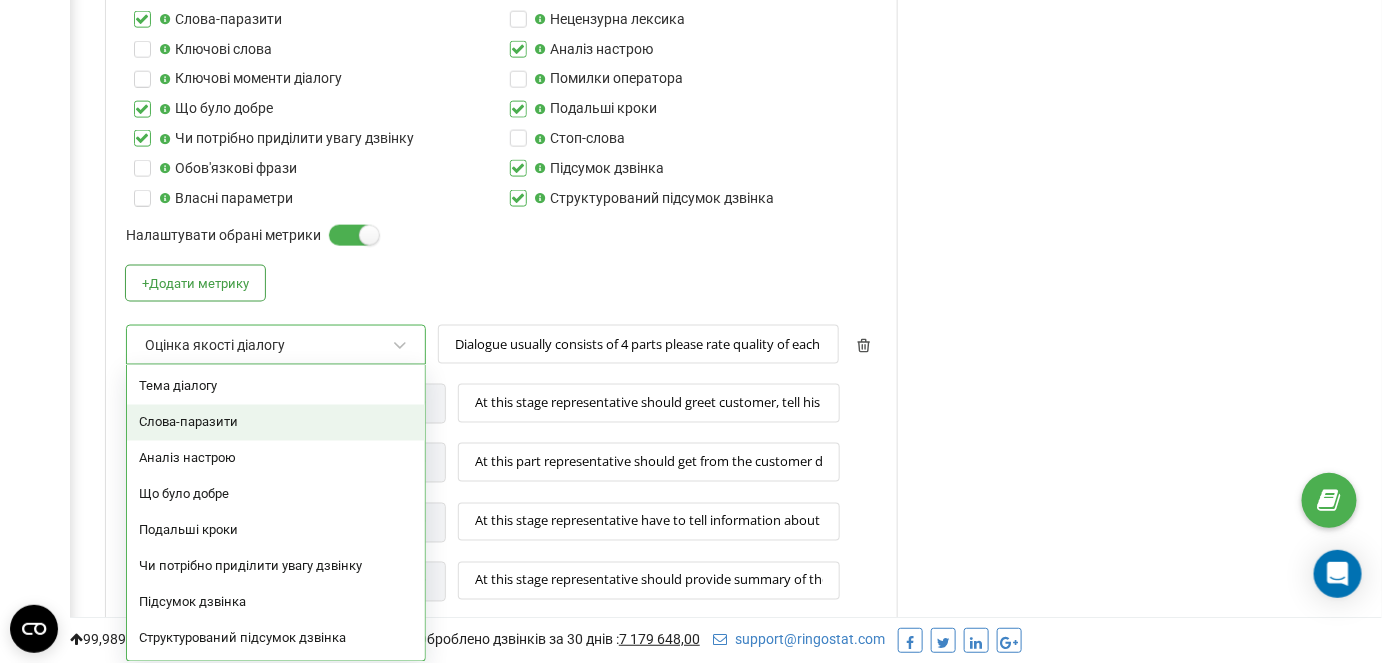 click on "Слова-паразити" at bounding box center (276, 423) 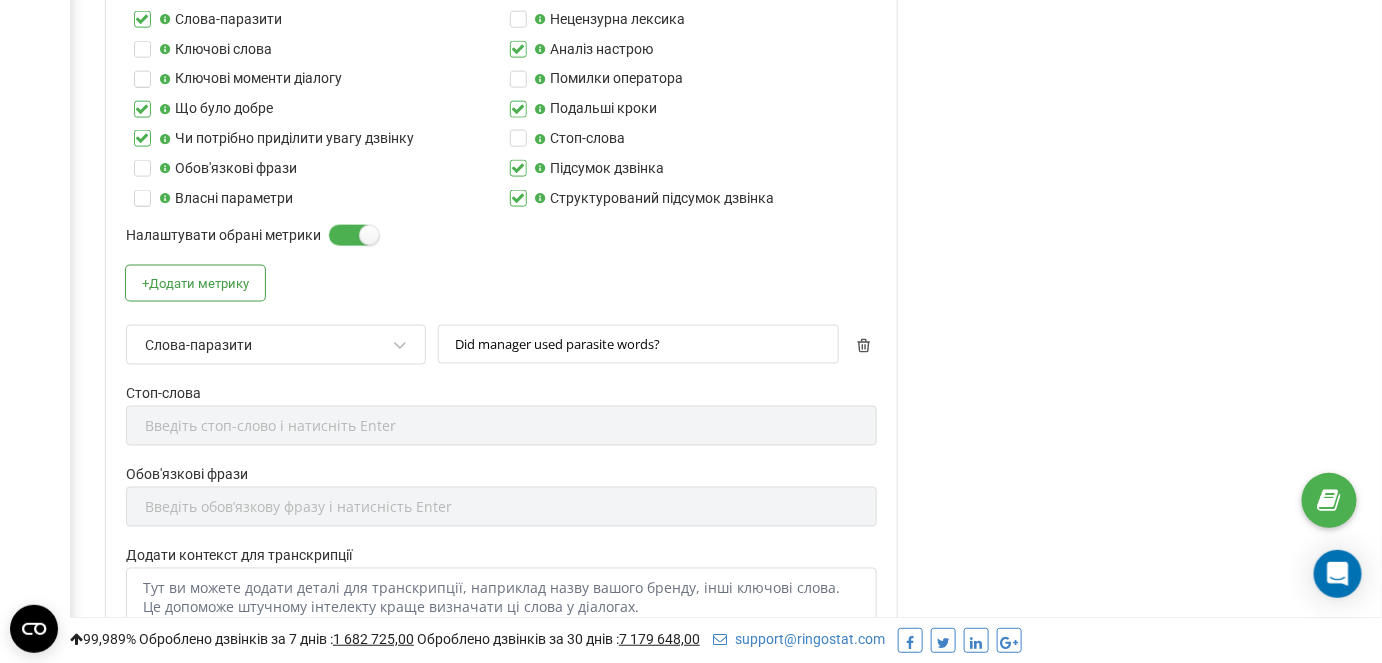 click on "Слова-паразити" at bounding box center (267, 346) 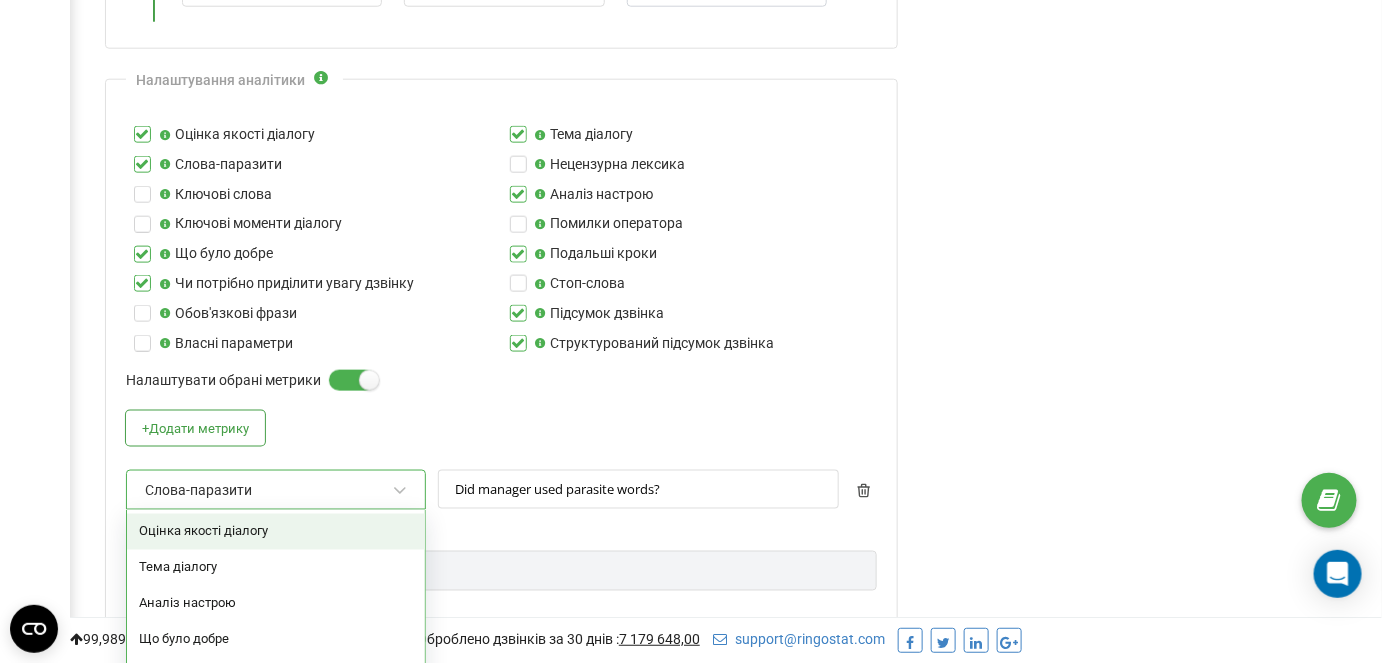 scroll, scrollTop: 786, scrollLeft: 0, axis: vertical 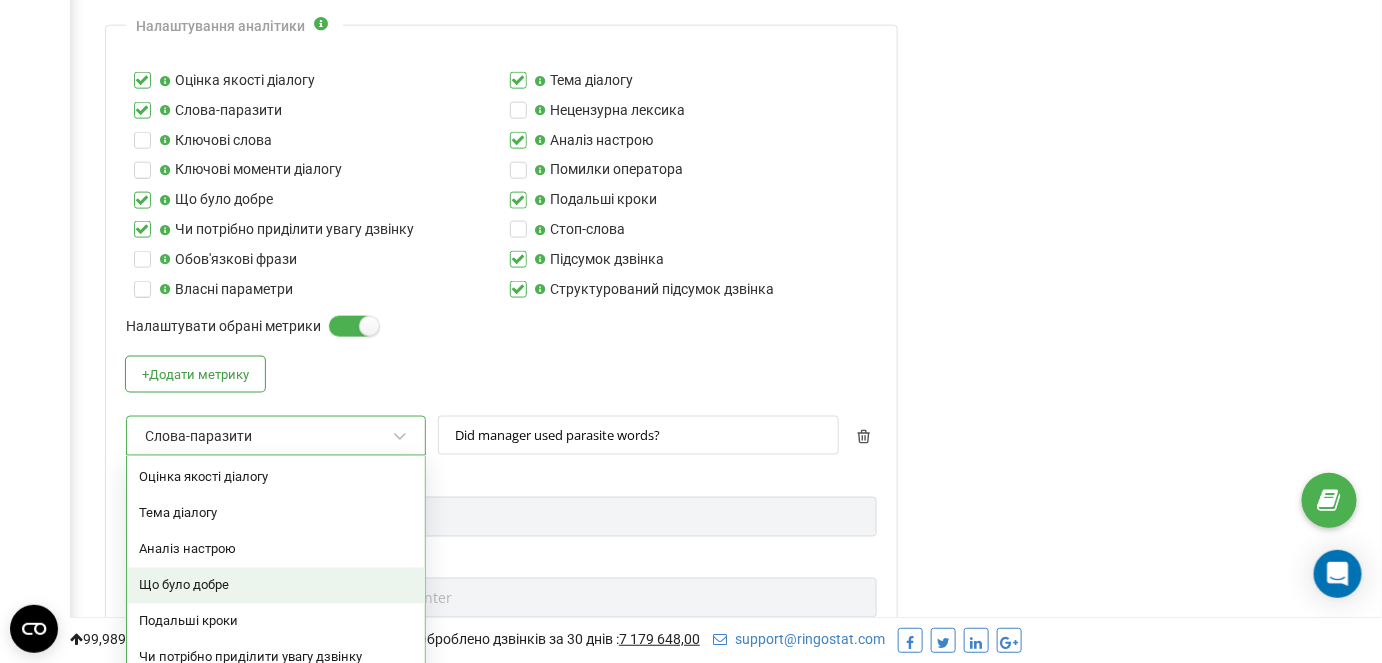 click on "Що було добре" at bounding box center (276, 586) 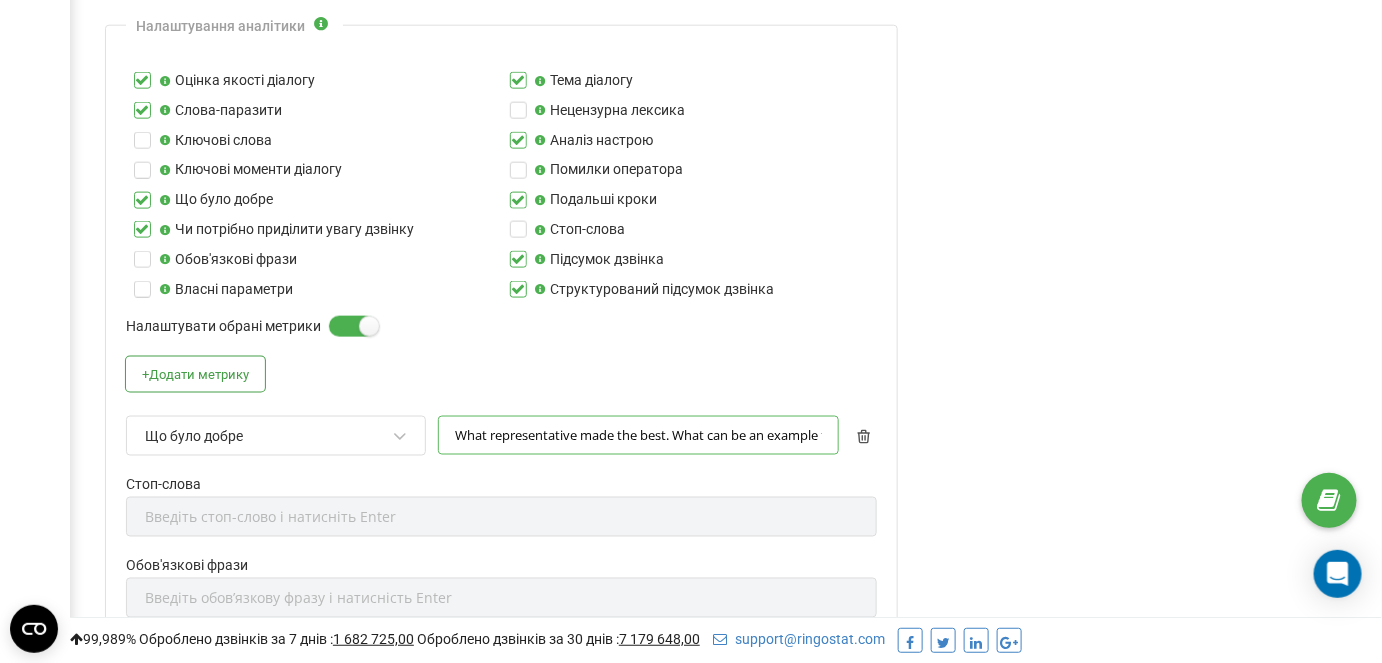 click on "What representative made the best. What can be an example for others to outline" at bounding box center (638, 435) 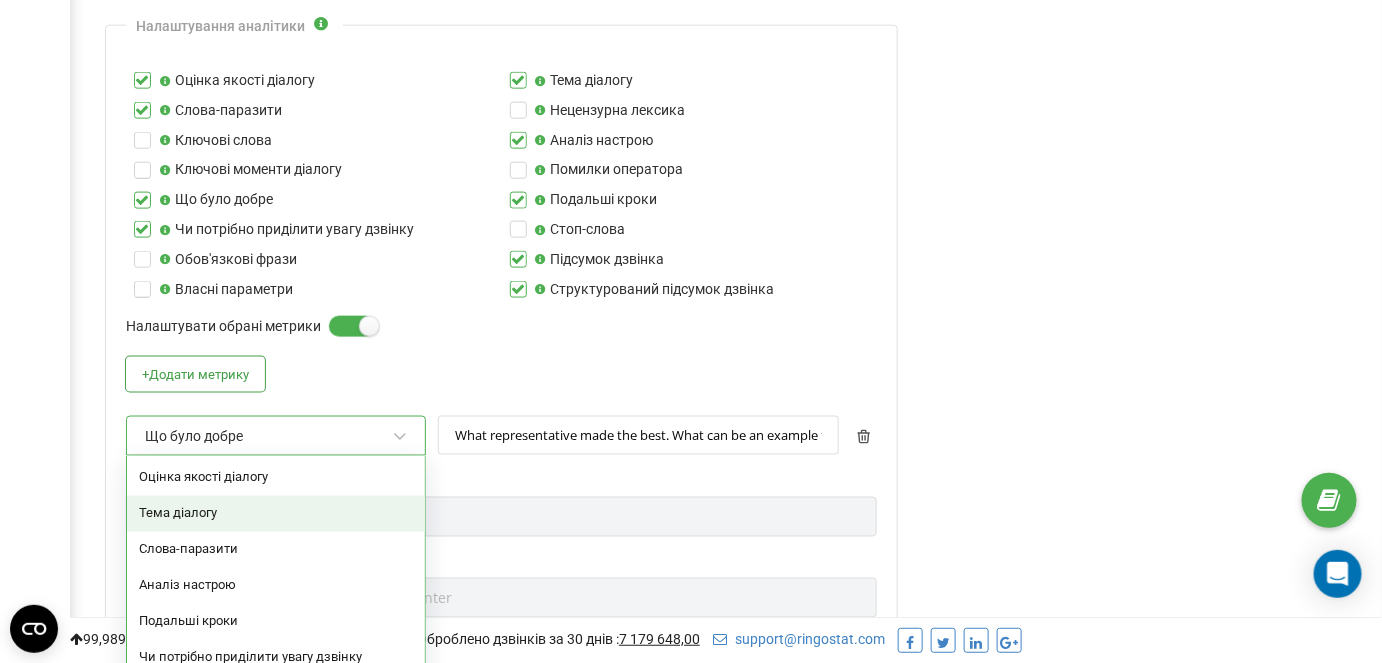 click on "option Тема діалогу focused, 2 of 8. 8 results available. Use Up and Down to choose options, press Enter to select the currently focused option, press Escape to exit the menu, press Tab to select the option and exit the menu. Що було добре Оцінка якості діалогу Тема діалогу Слова-паразити Аналіз настрою Подальші кроки Чи потрібно приділити увагу дзвінку Підсумок дзвінка Структурований підсумок дзвінка" at bounding box center (276, 436) 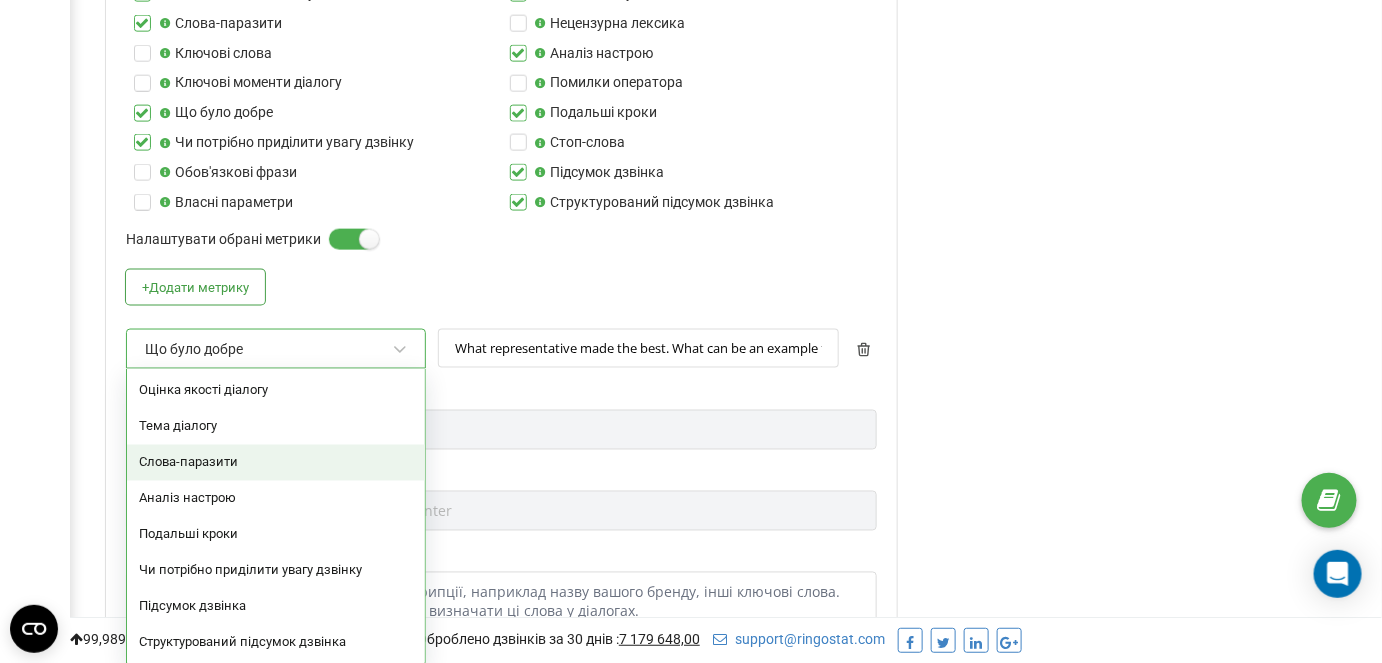 scroll, scrollTop: 874, scrollLeft: 0, axis: vertical 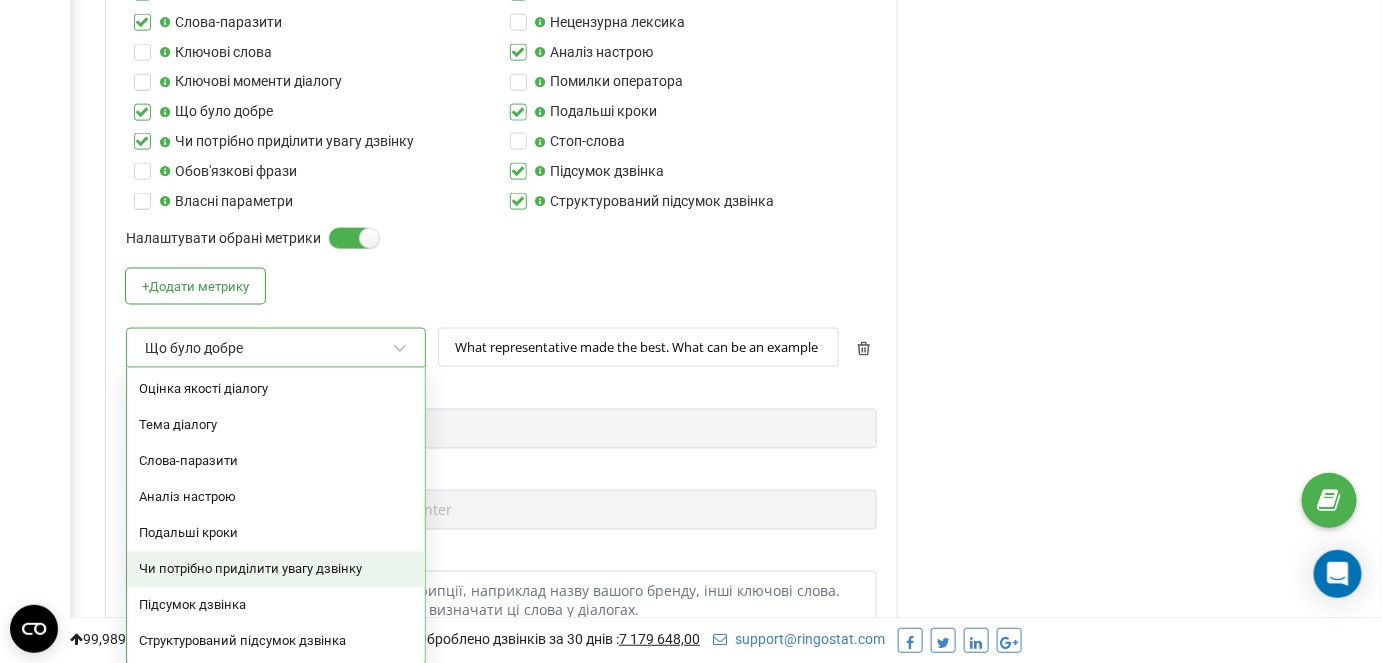 click on "Чи потрібно приділити увагу дзвінку" at bounding box center [276, 570] 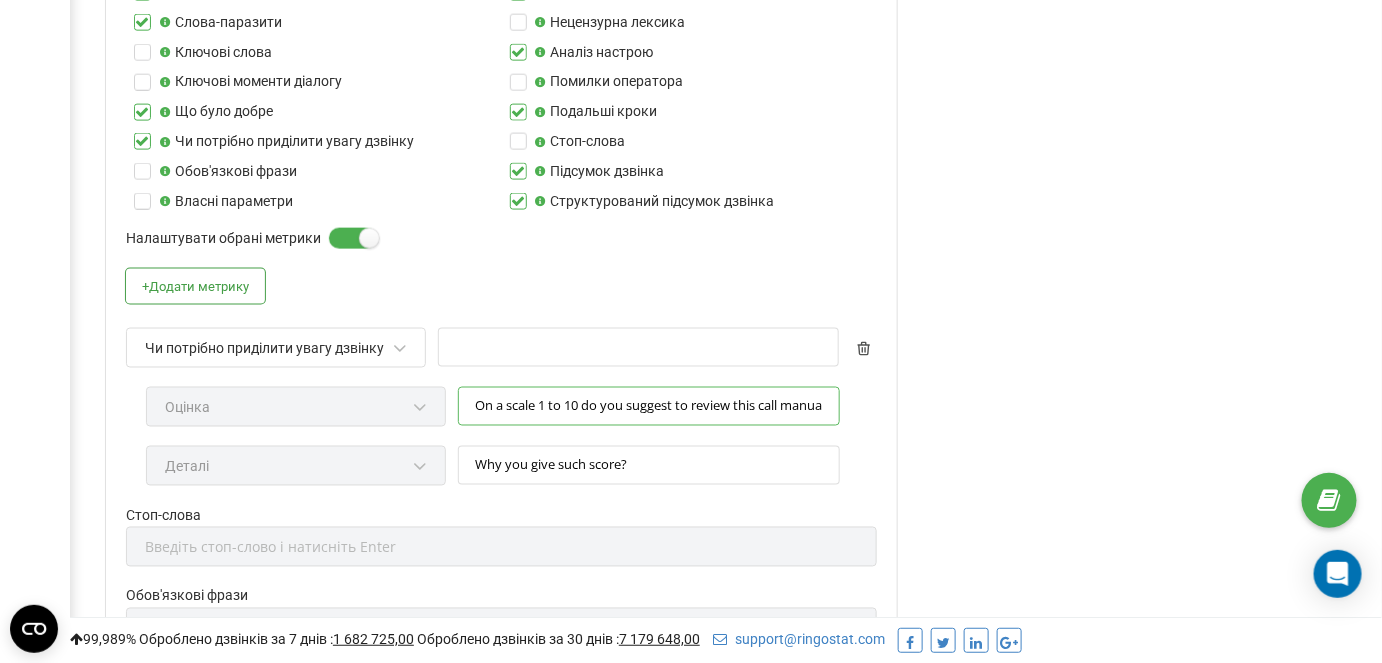 click on "On a scale 1 to 10 do you suggest to review this call manually?" at bounding box center (649, 406) 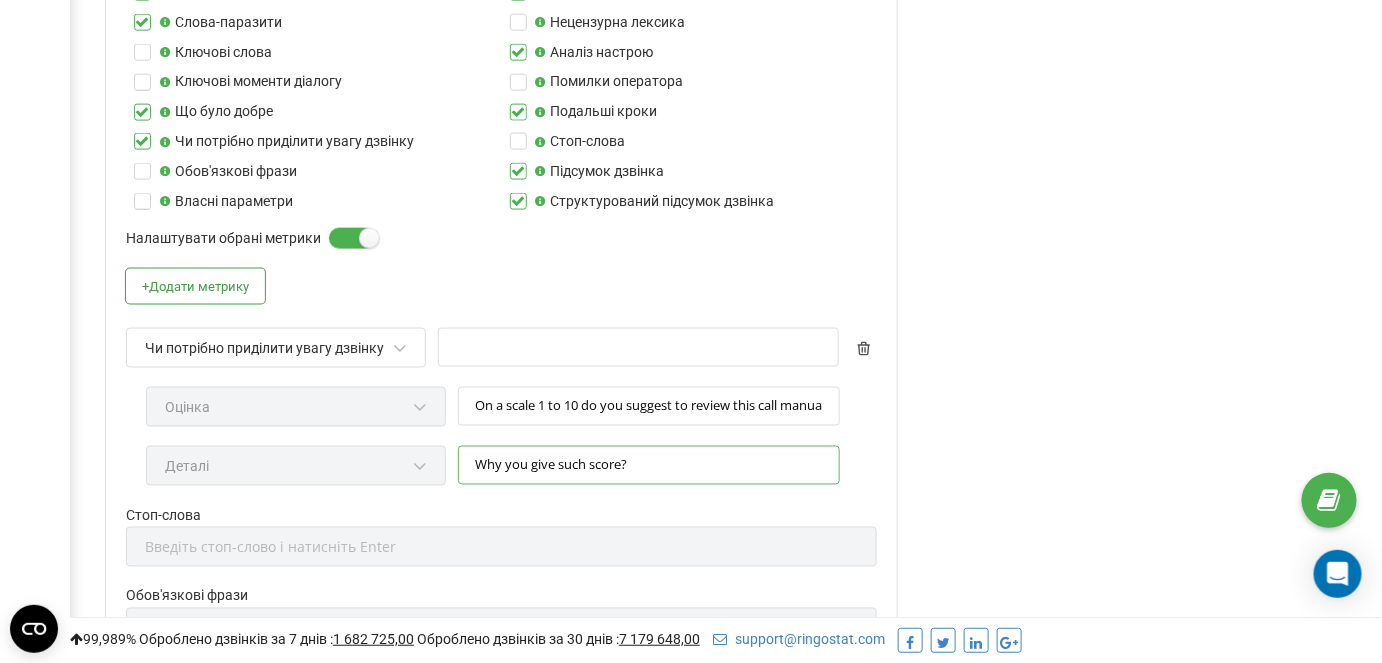 drag, startPoint x: 677, startPoint y: 462, endPoint x: 430, endPoint y: 433, distance: 248.69661 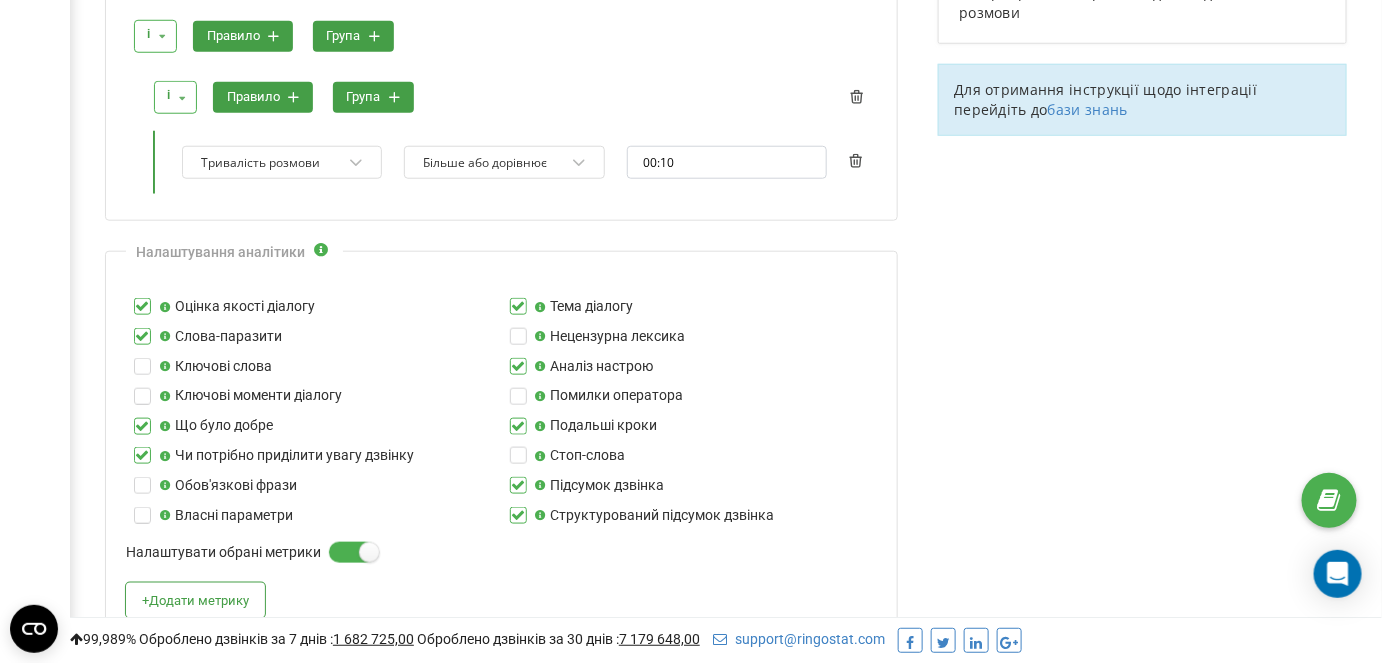 scroll, scrollTop: 601, scrollLeft: 0, axis: vertical 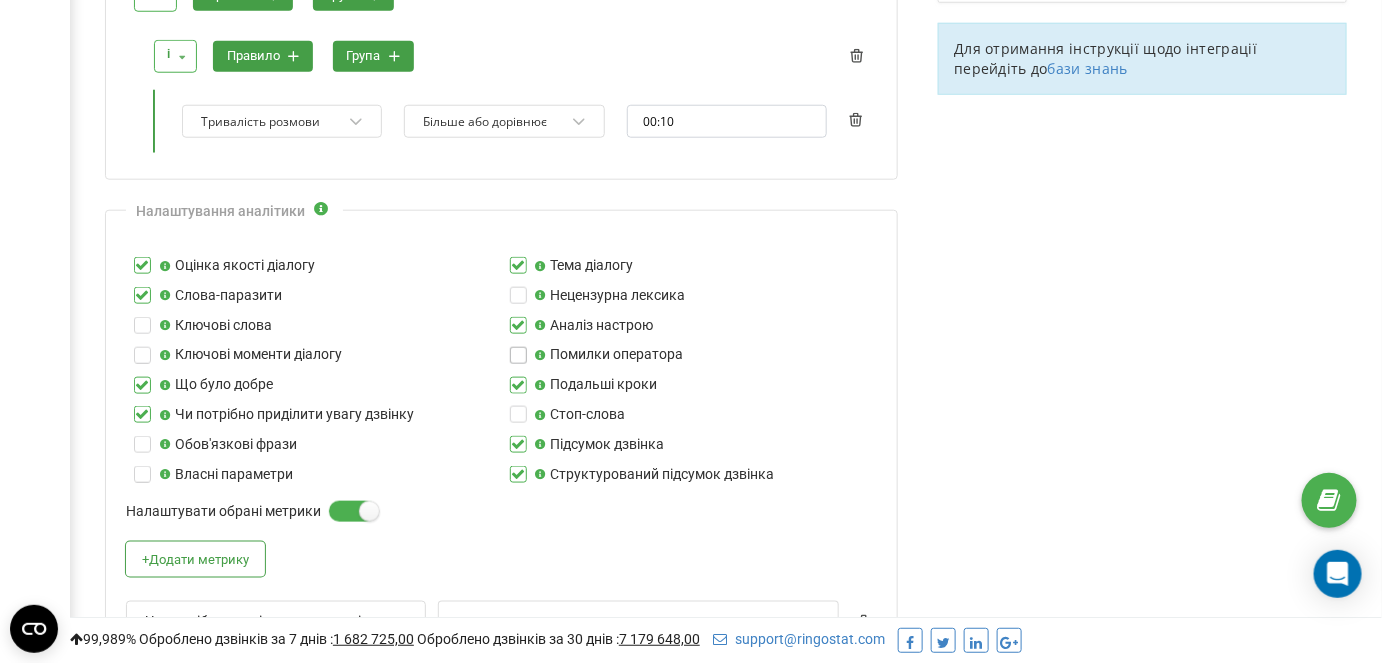 click at bounding box center [518, 347] 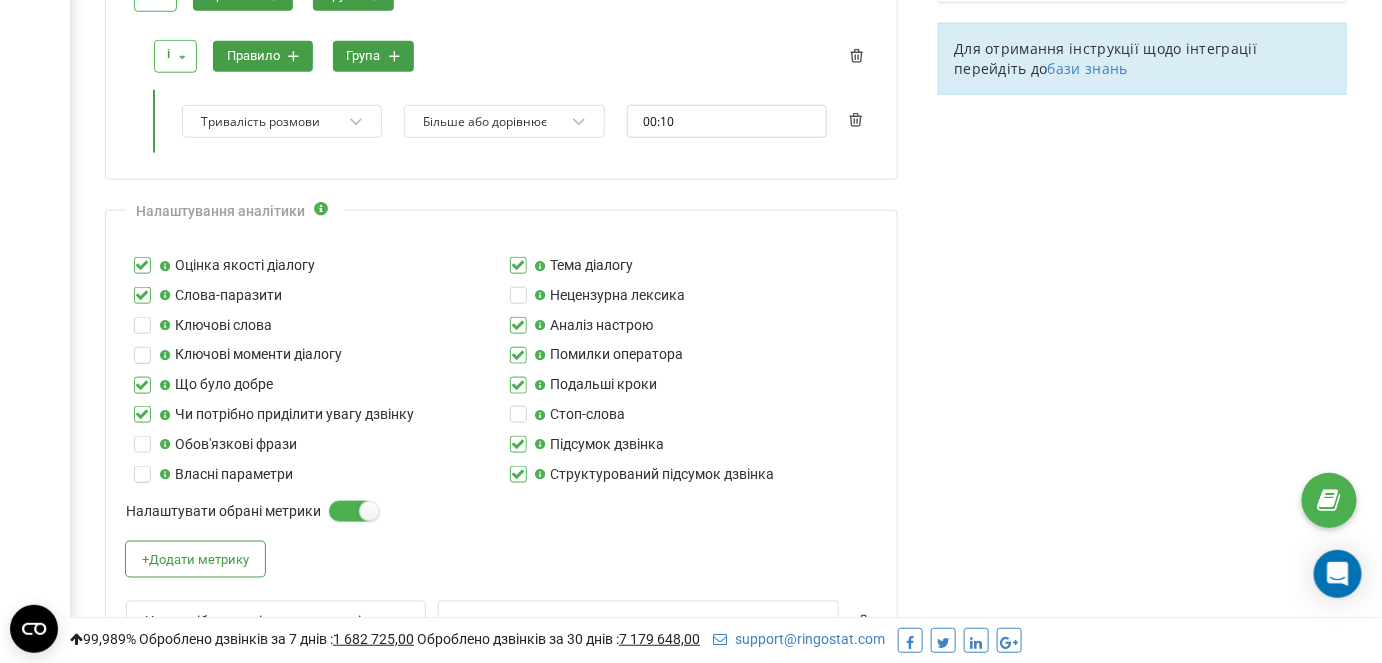 click at bounding box center [518, 436] 